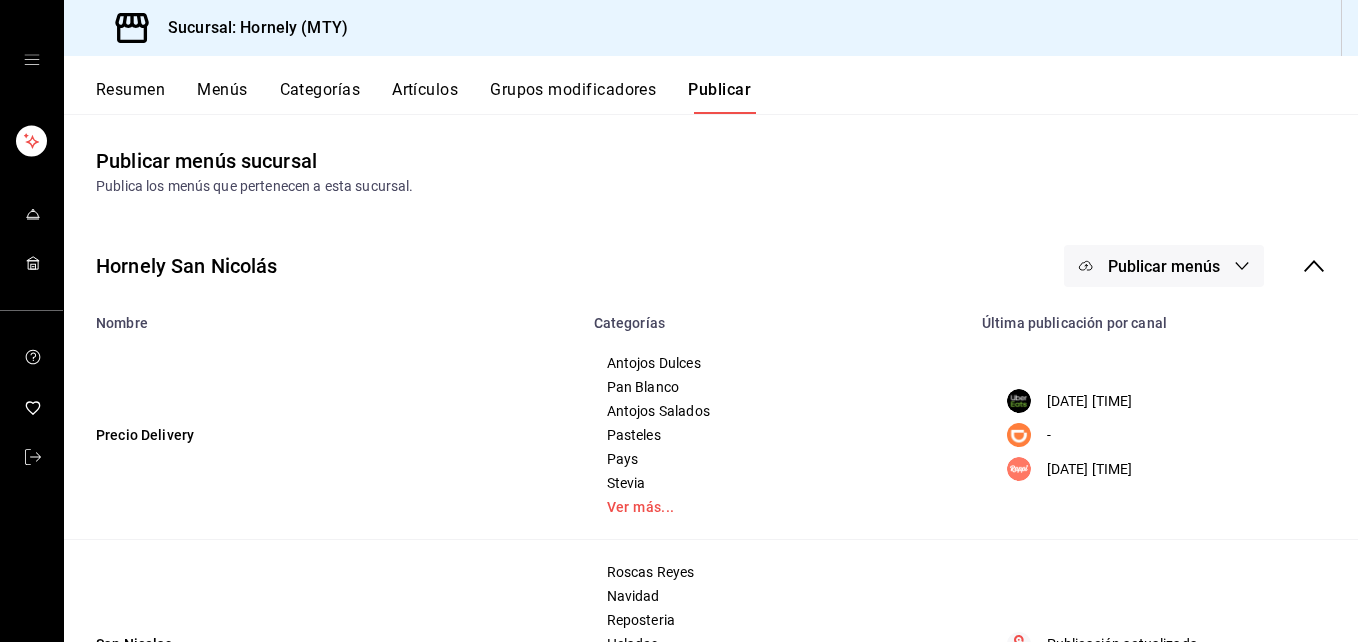 scroll, scrollTop: 0, scrollLeft: 0, axis: both 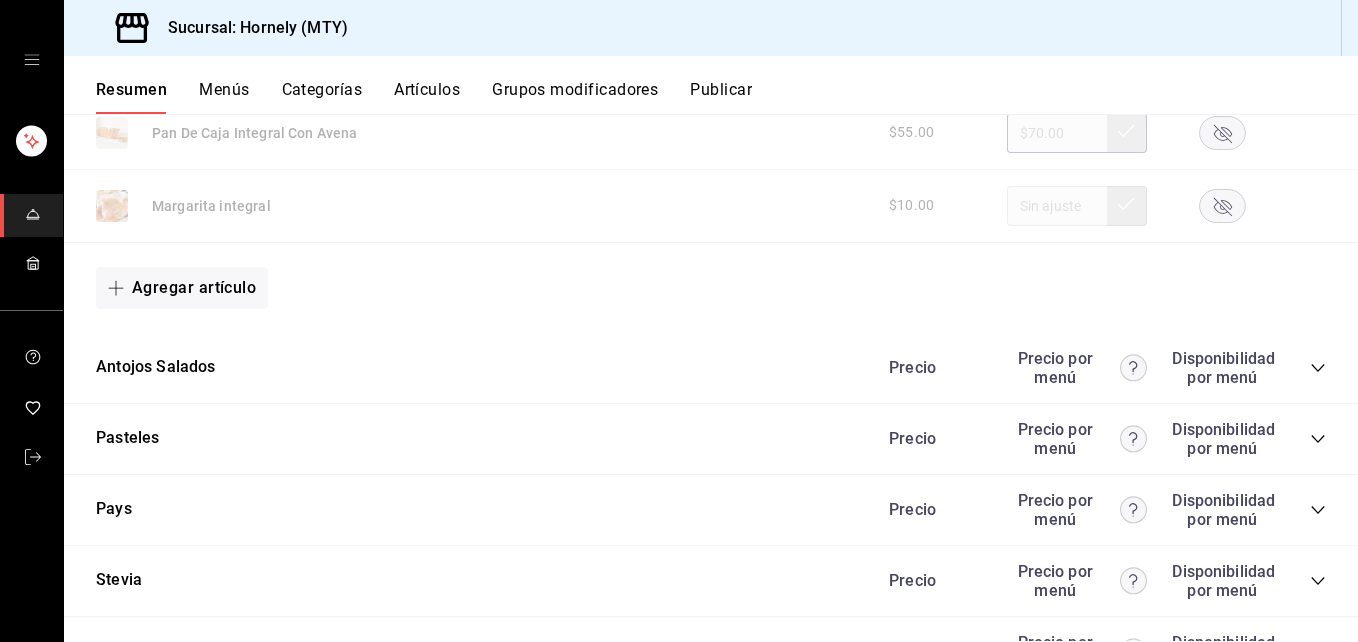 click 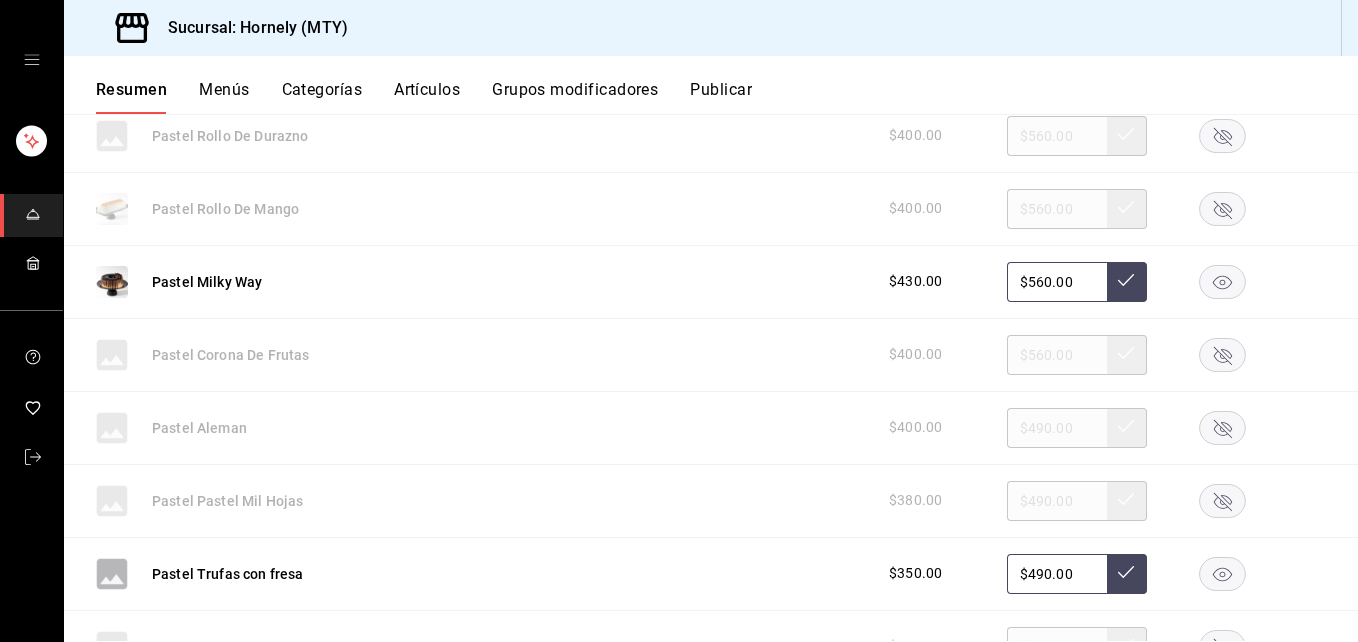 scroll, scrollTop: 6810, scrollLeft: 0, axis: vertical 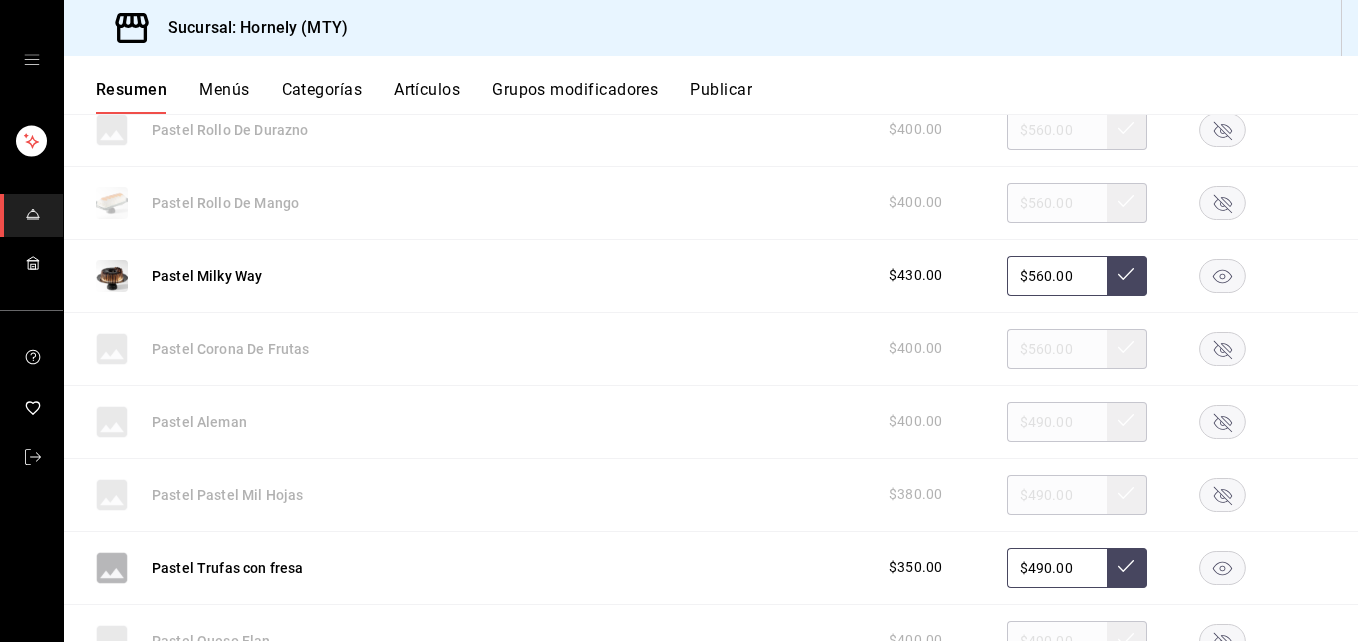click 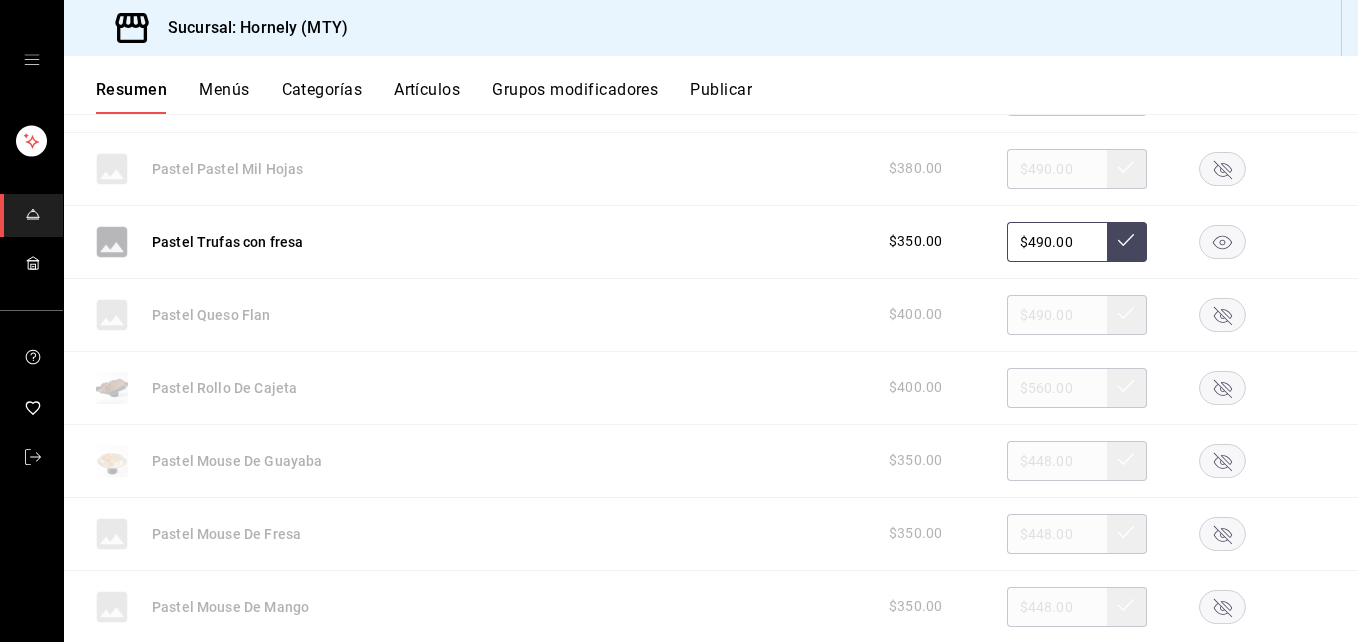 scroll, scrollTop: 7110, scrollLeft: 0, axis: vertical 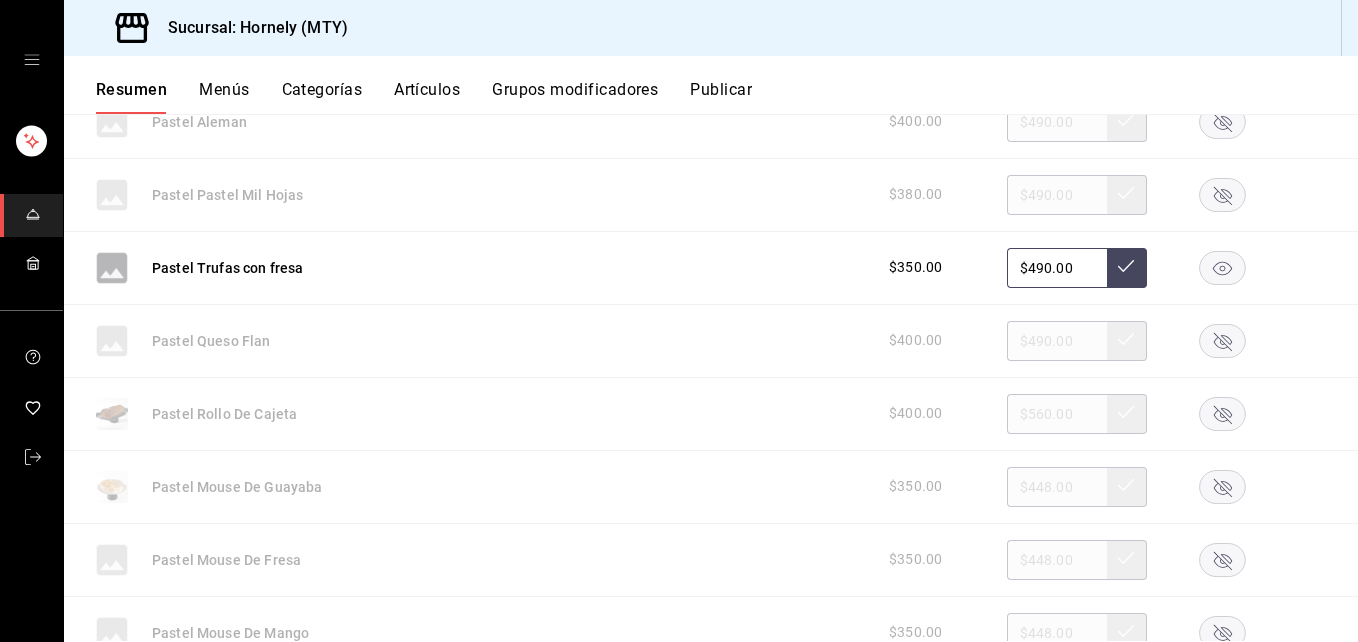 click on "Publicar" at bounding box center [721, 97] 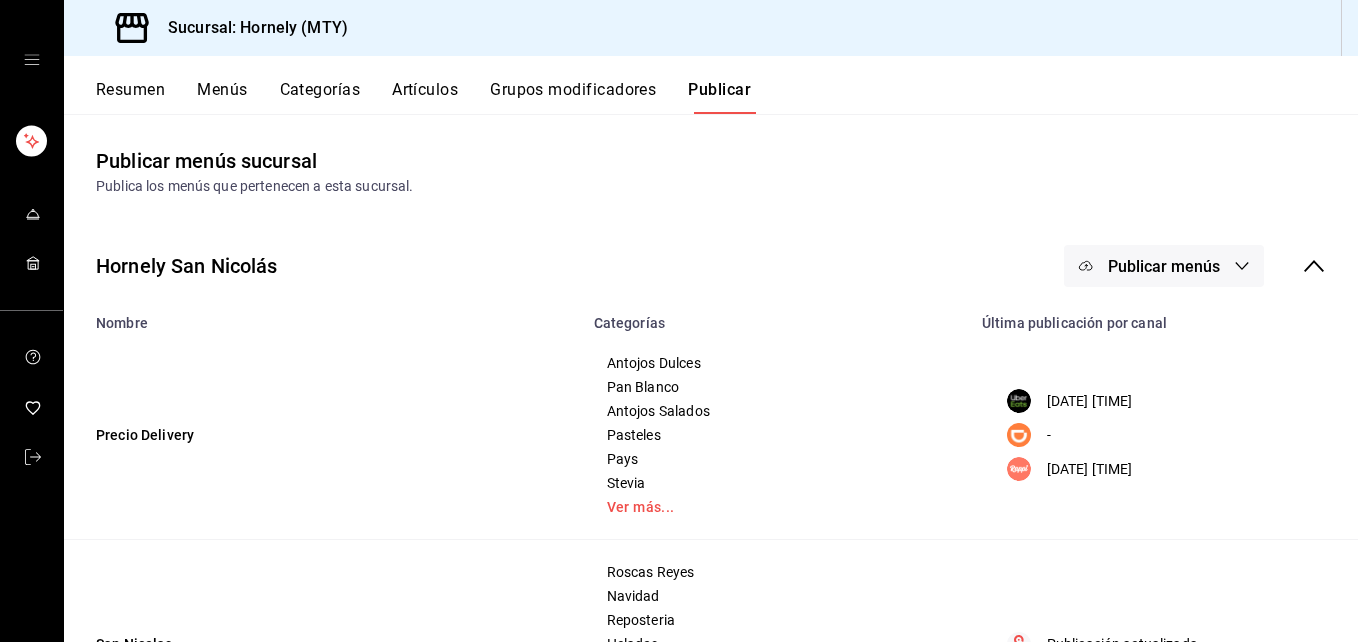 click on "Publicar menús" at bounding box center (1164, 266) 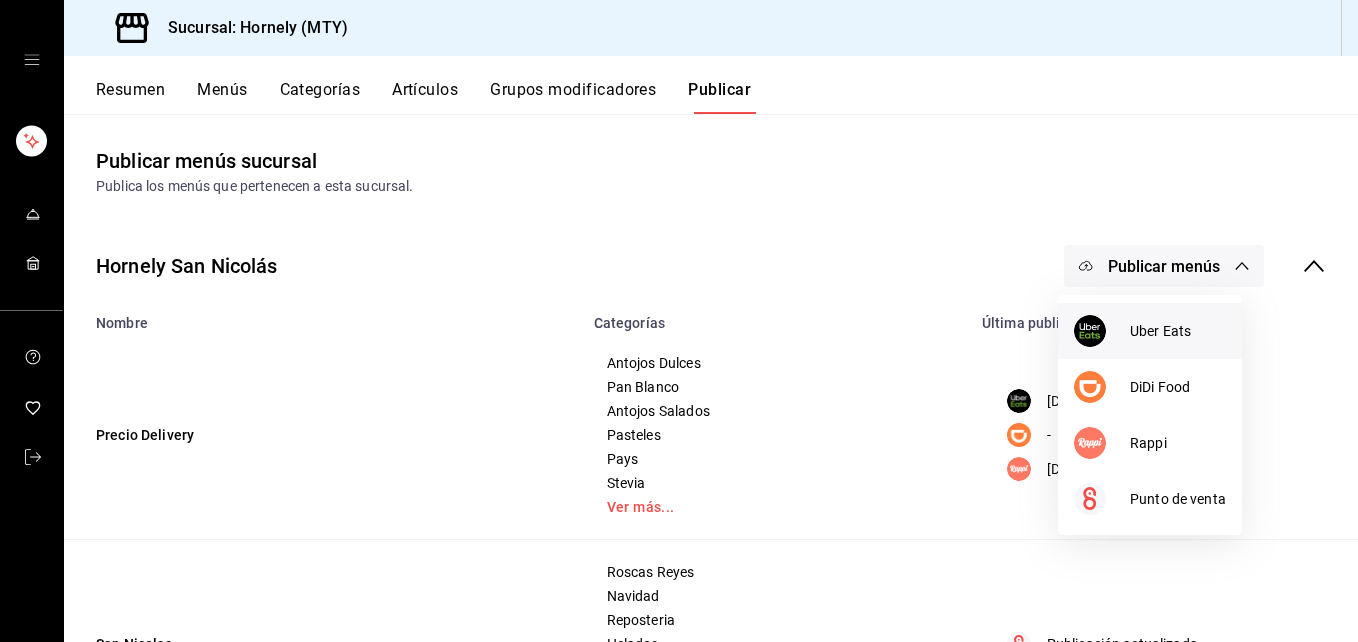 click on "Uber Eats" at bounding box center (1178, 331) 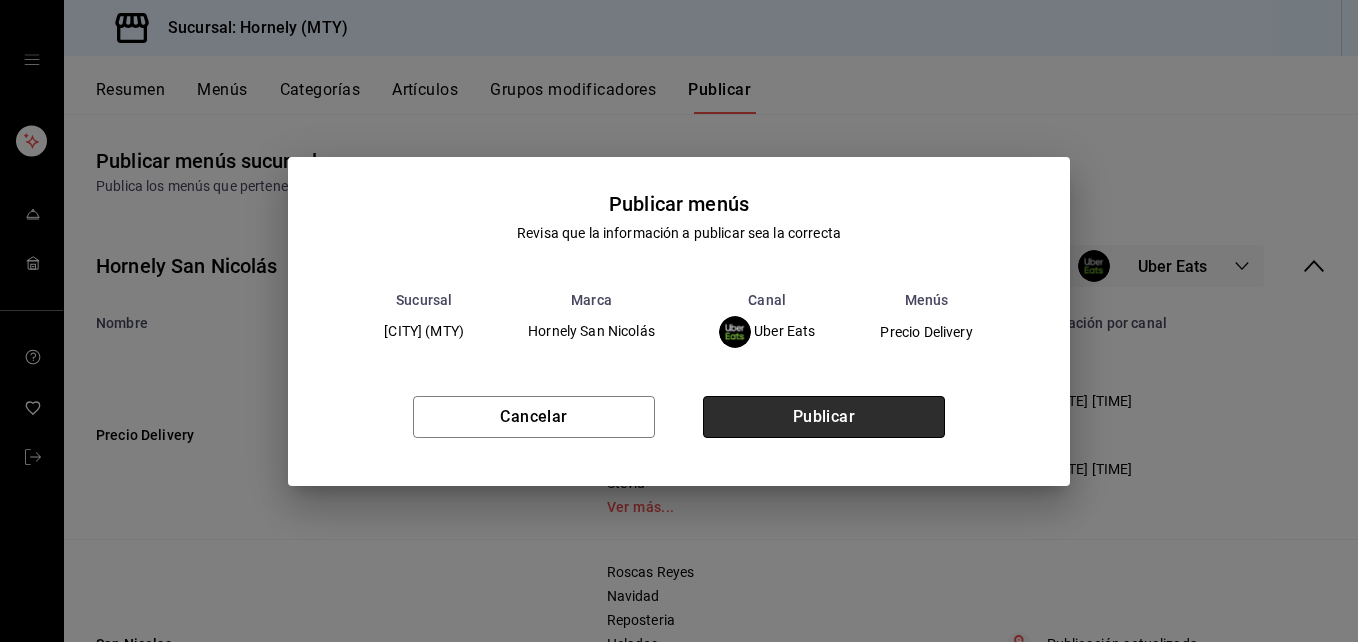 click on "Publicar" at bounding box center (824, 417) 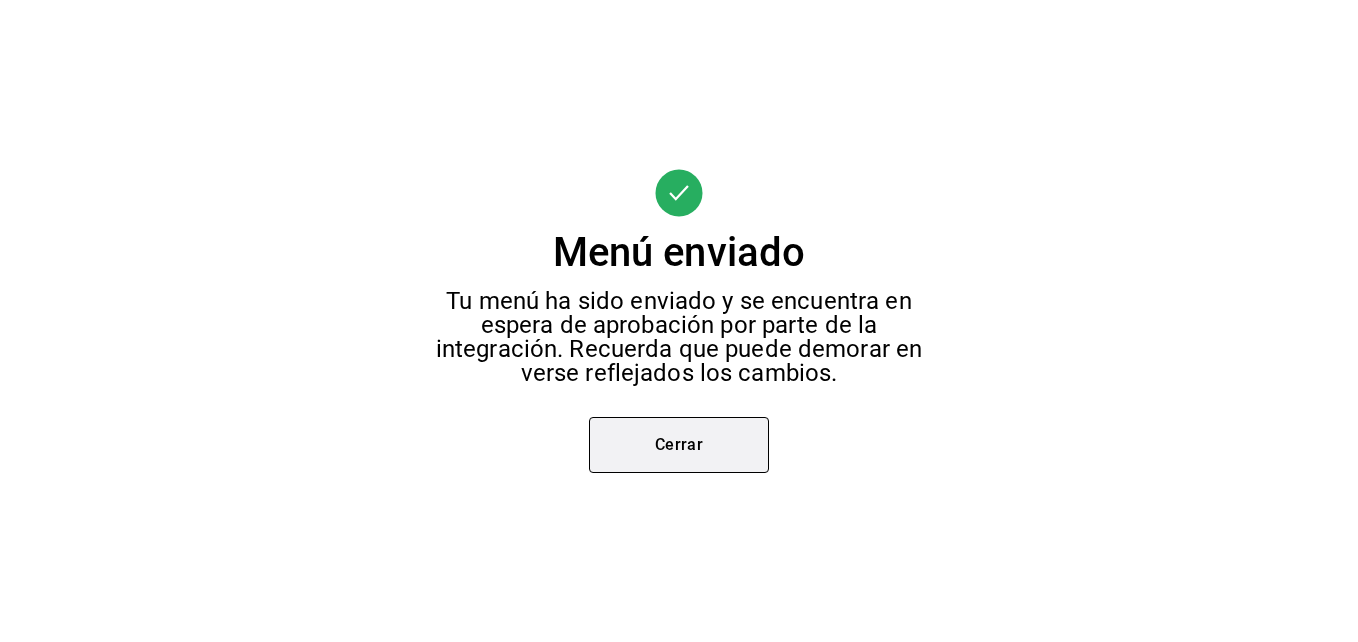 click on "Cerrar" at bounding box center (679, 445) 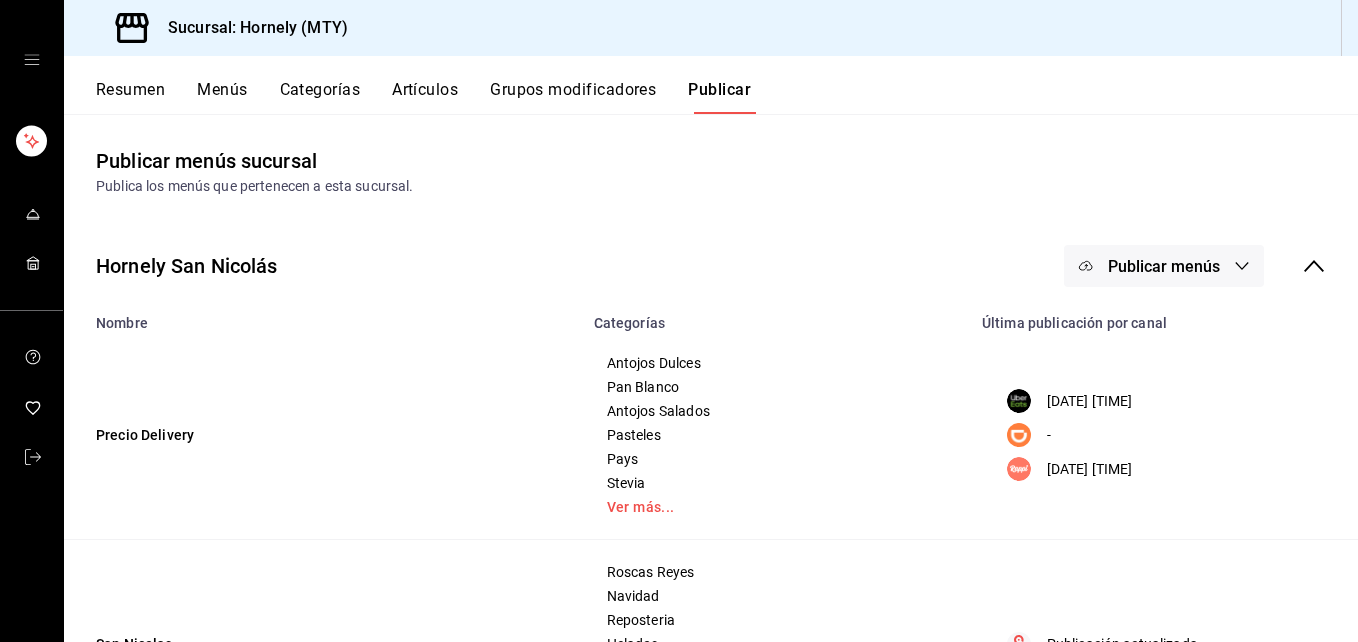 click on "Publicar menús" at bounding box center [1164, 266] 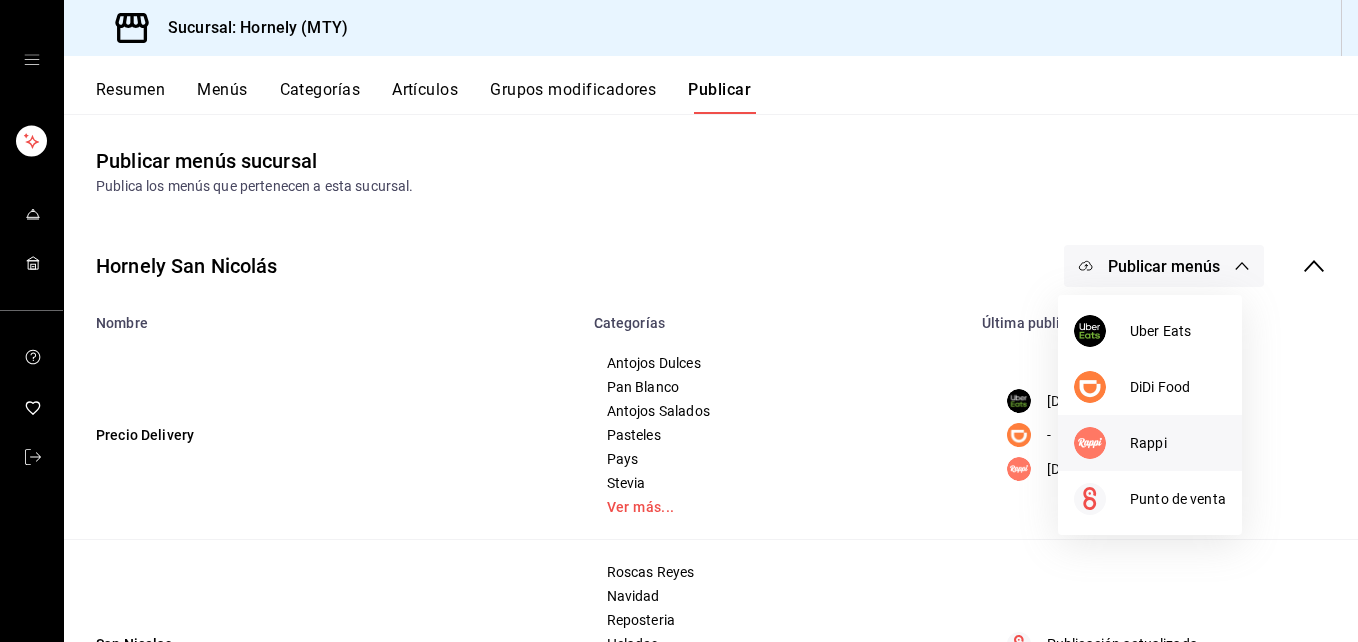 click on "Rappi" at bounding box center (1178, 443) 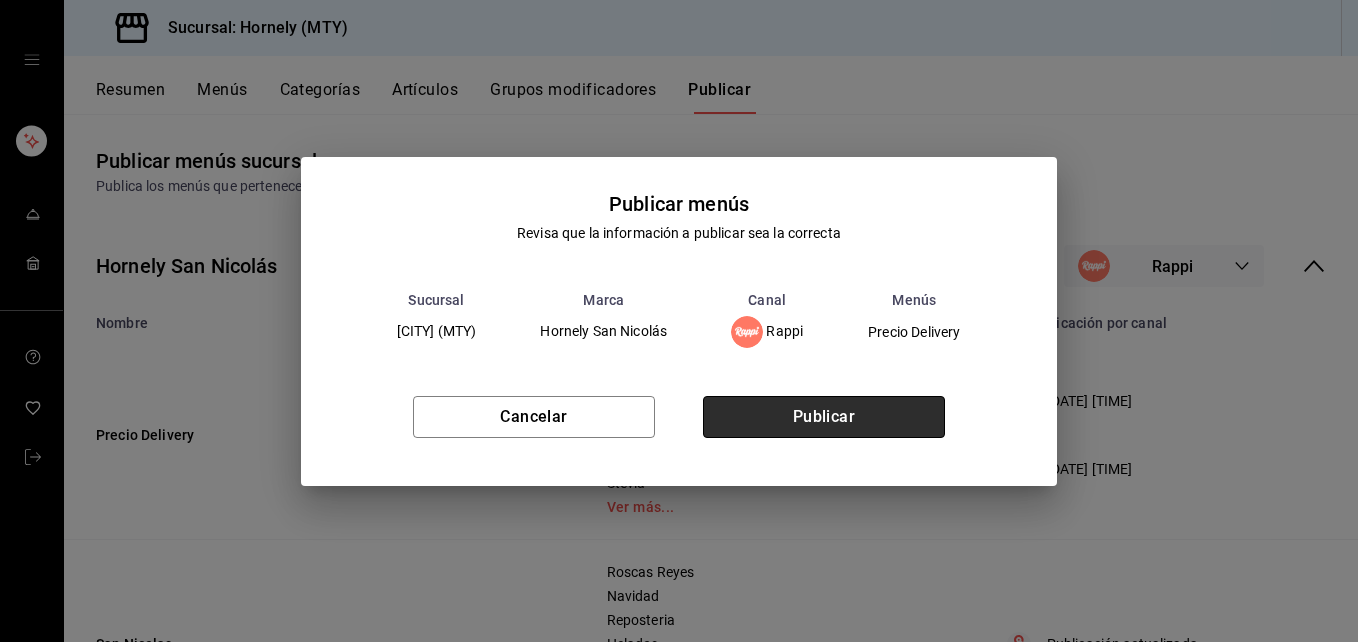 click on "Publicar" at bounding box center [824, 417] 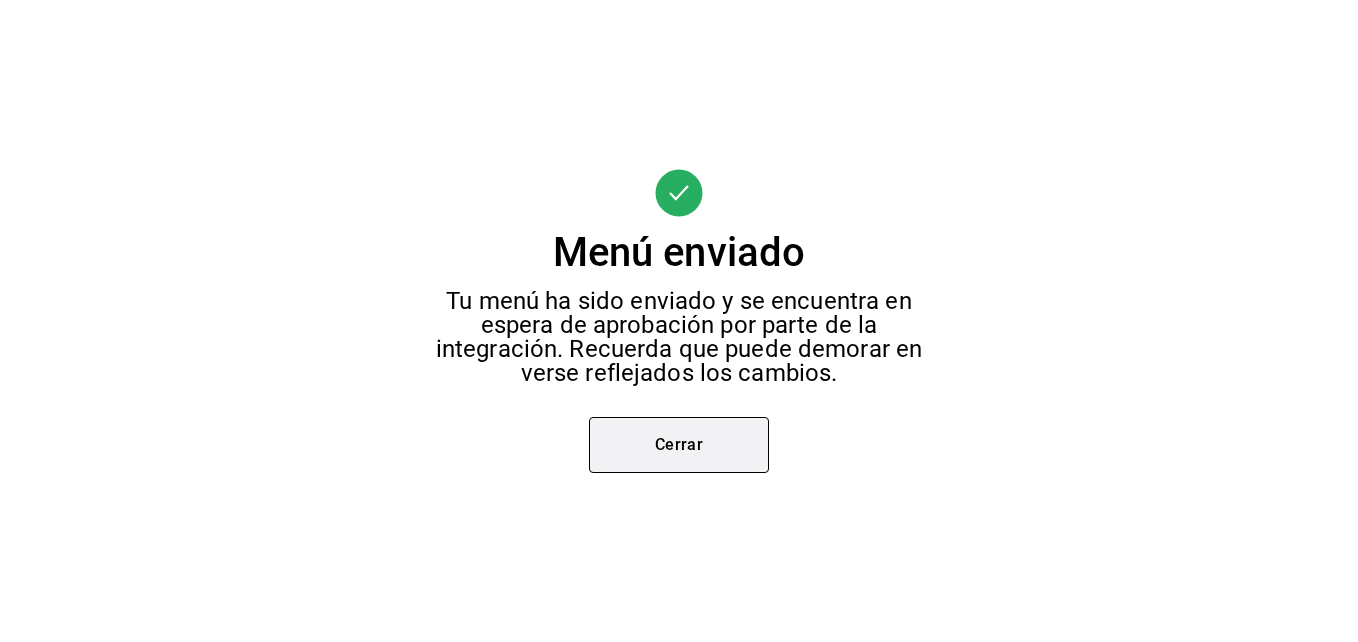 click on "Cerrar" at bounding box center [679, 445] 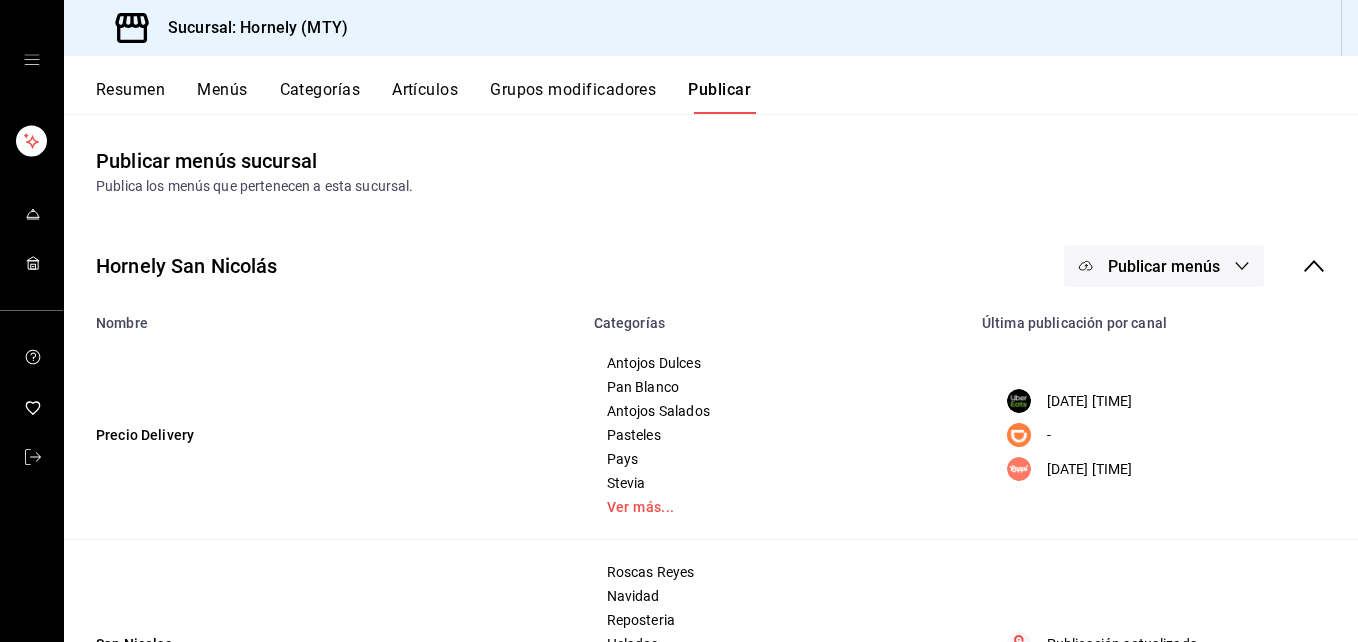 click on "Resumen" at bounding box center [130, 97] 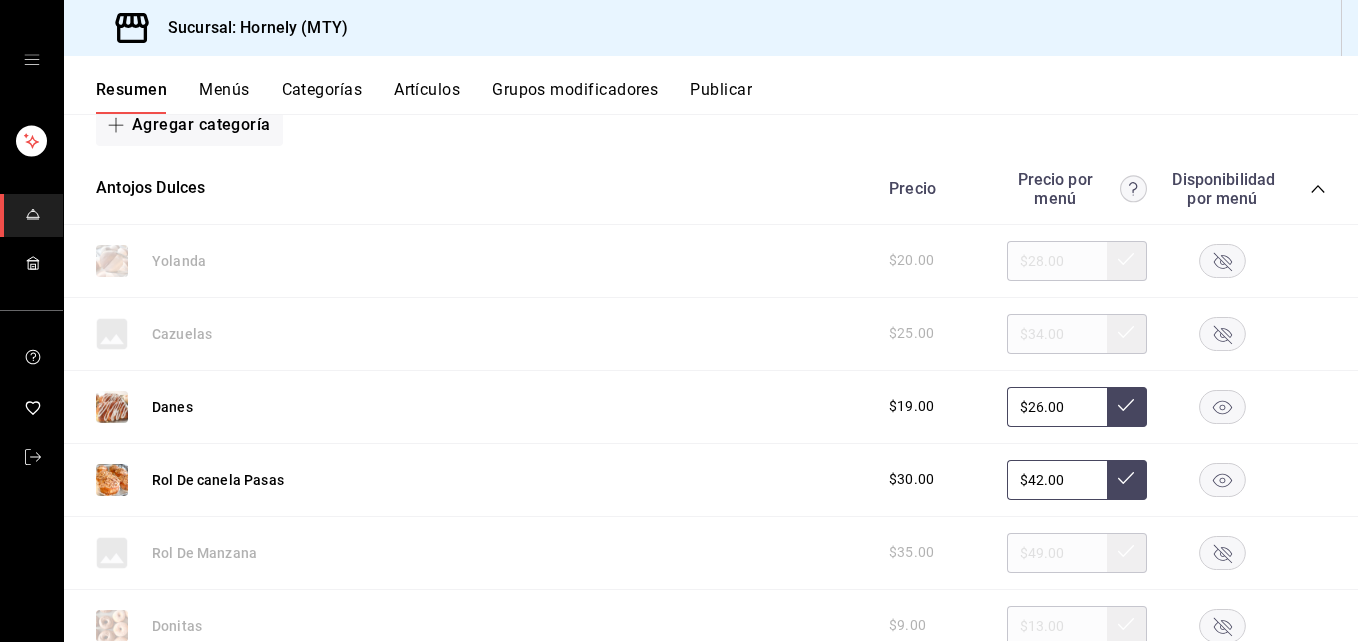 scroll, scrollTop: 600, scrollLeft: 0, axis: vertical 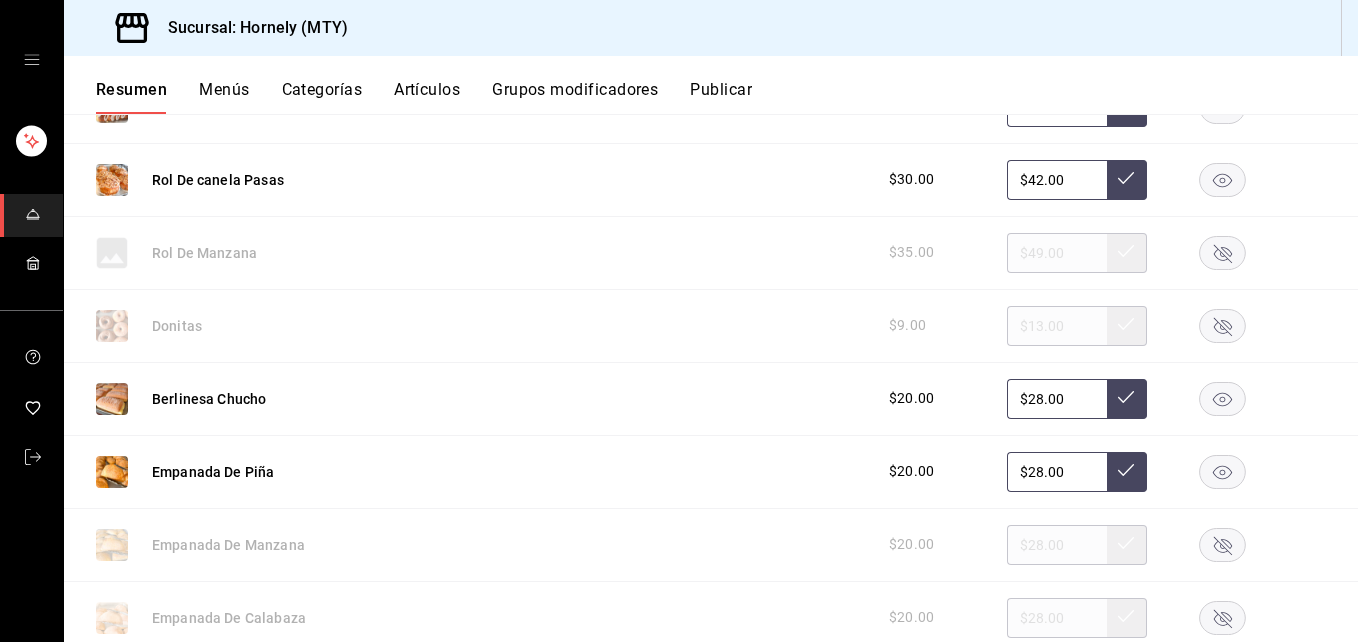 click 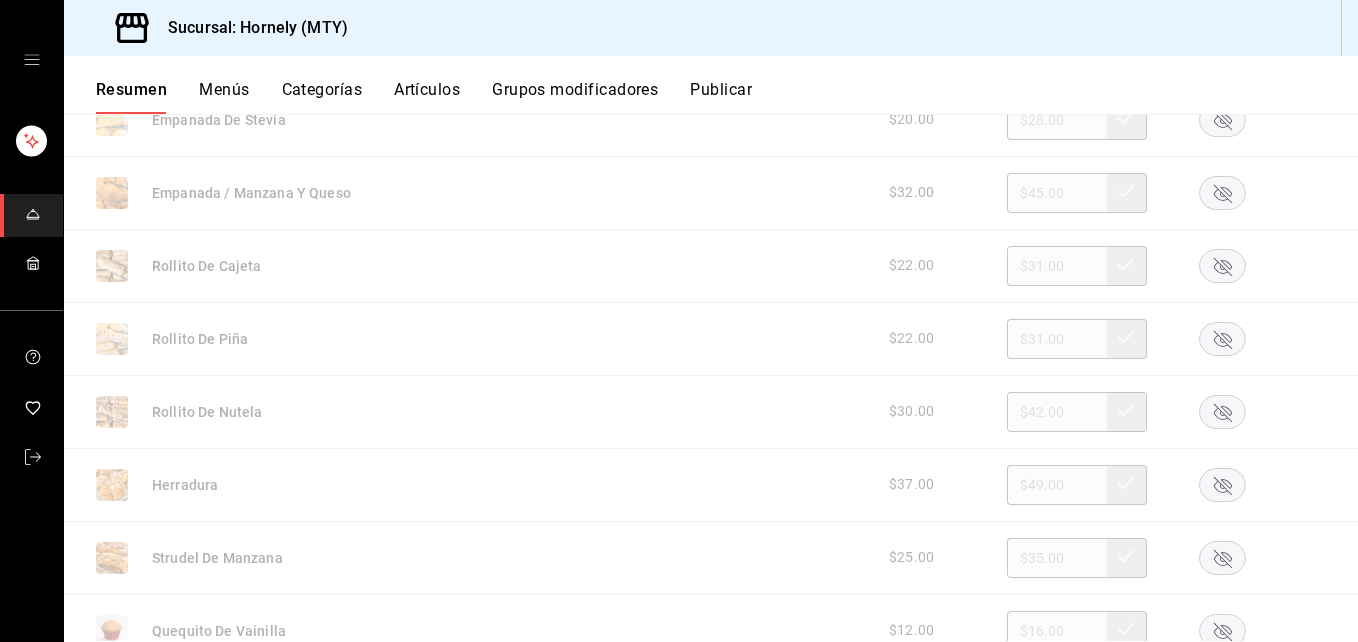 scroll, scrollTop: 1200, scrollLeft: 0, axis: vertical 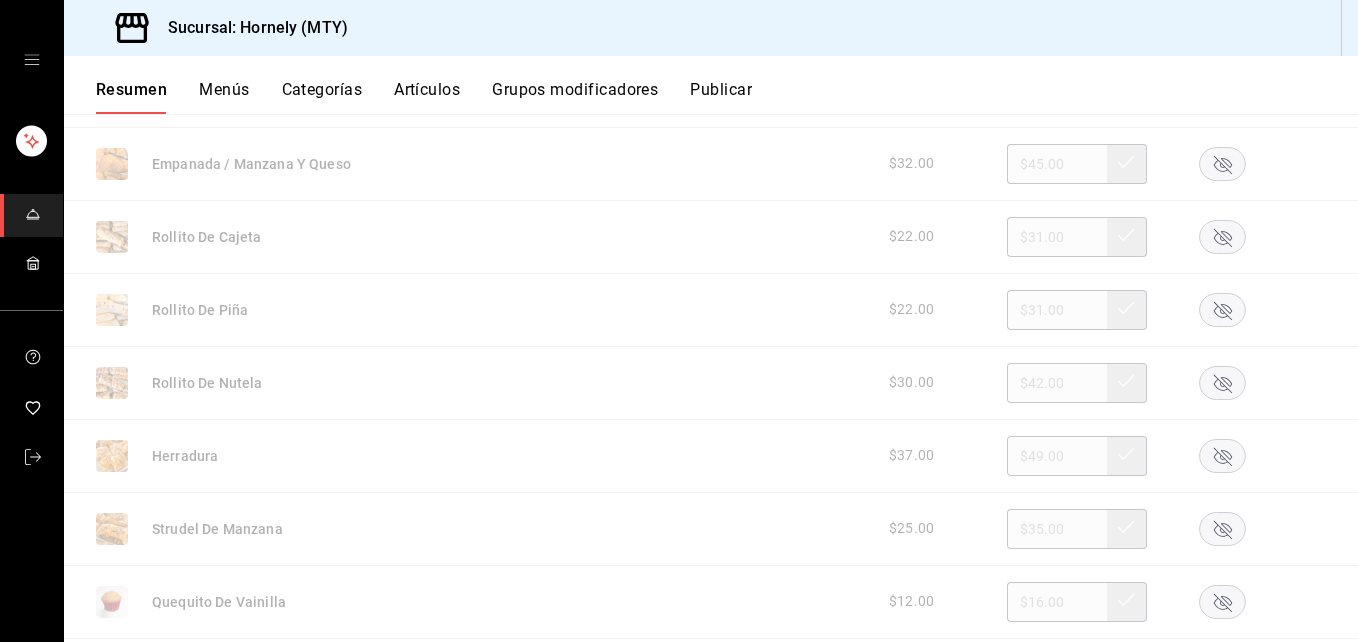 click 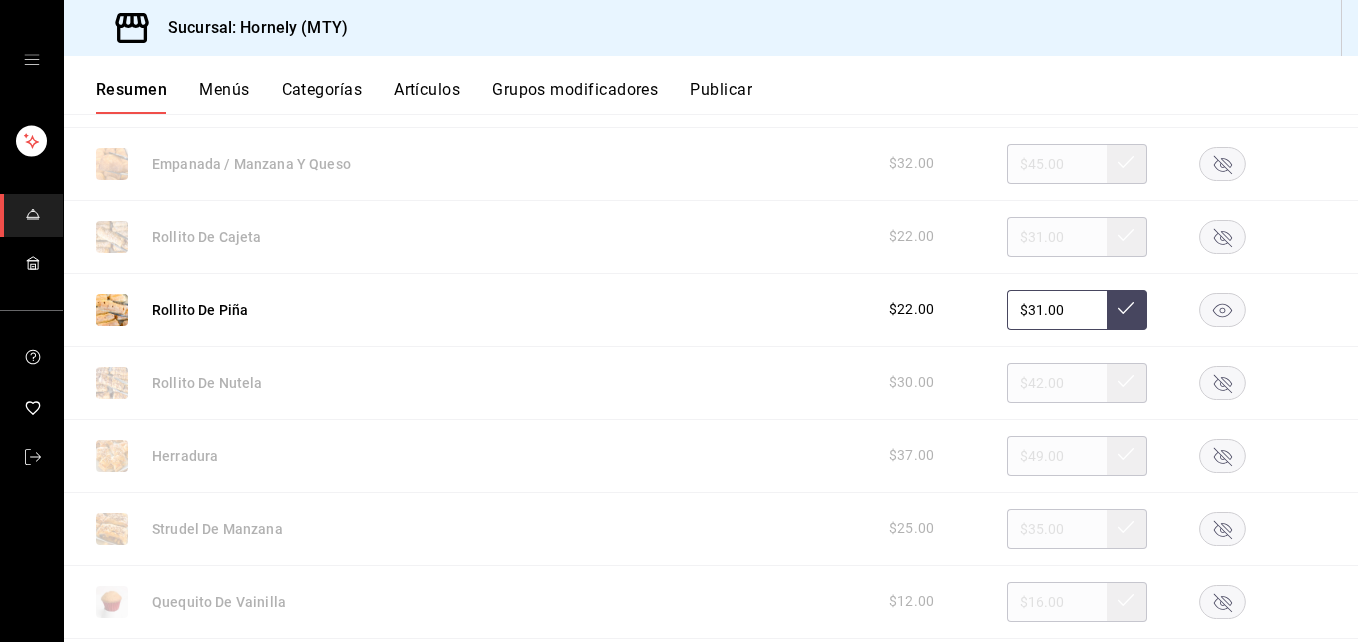 click 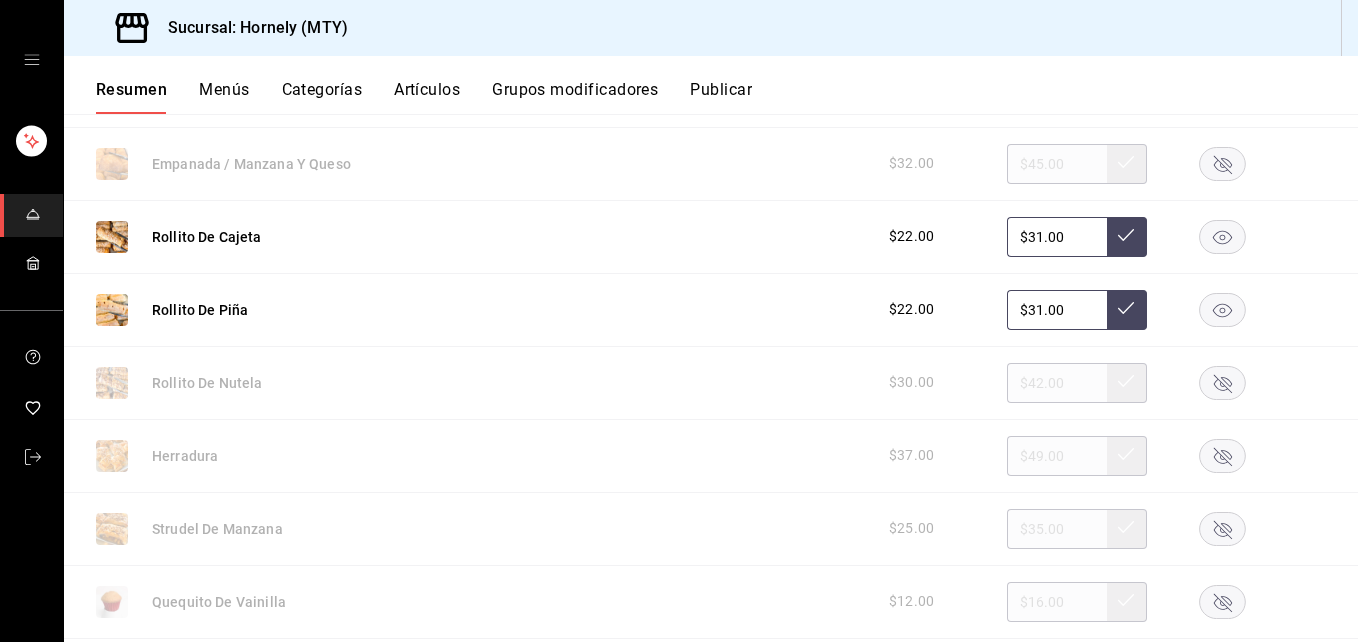 click 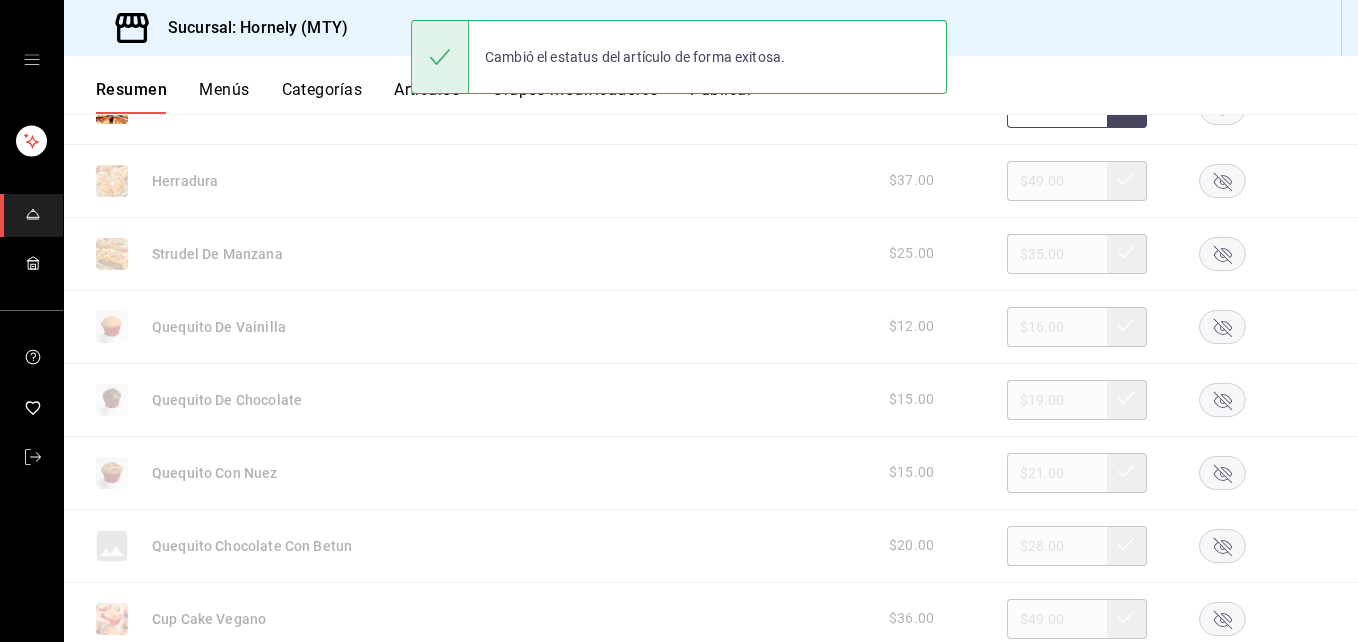 scroll, scrollTop: 1500, scrollLeft: 0, axis: vertical 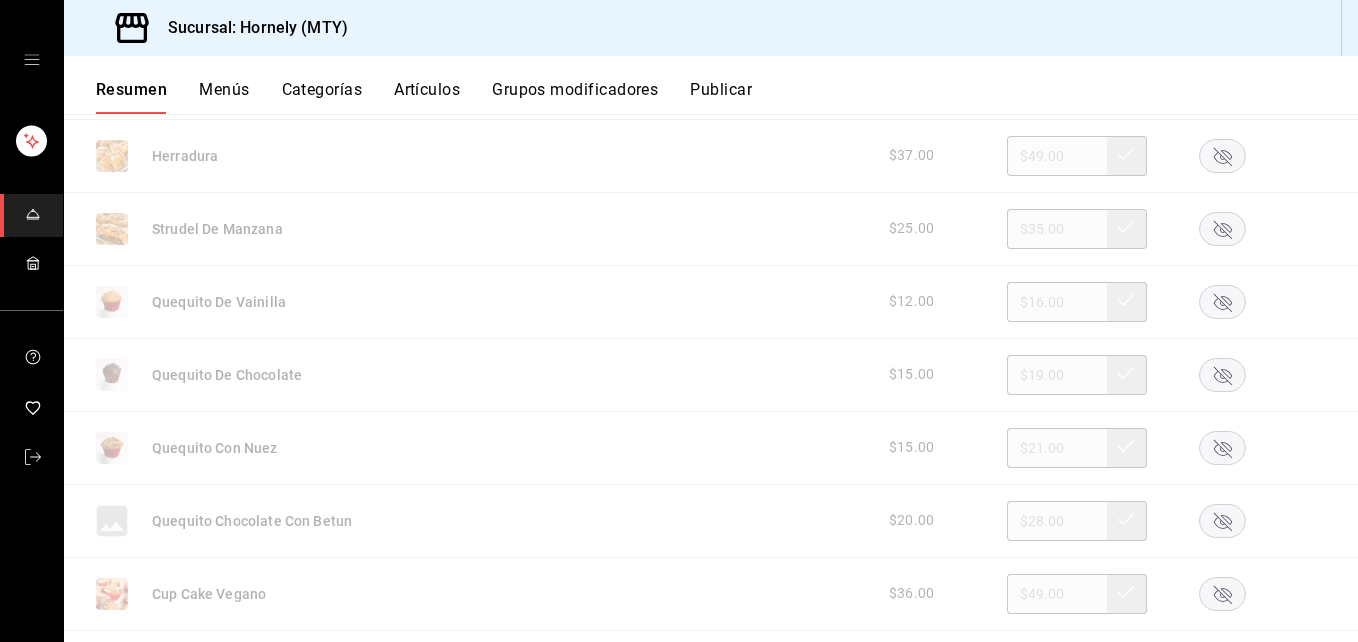 click 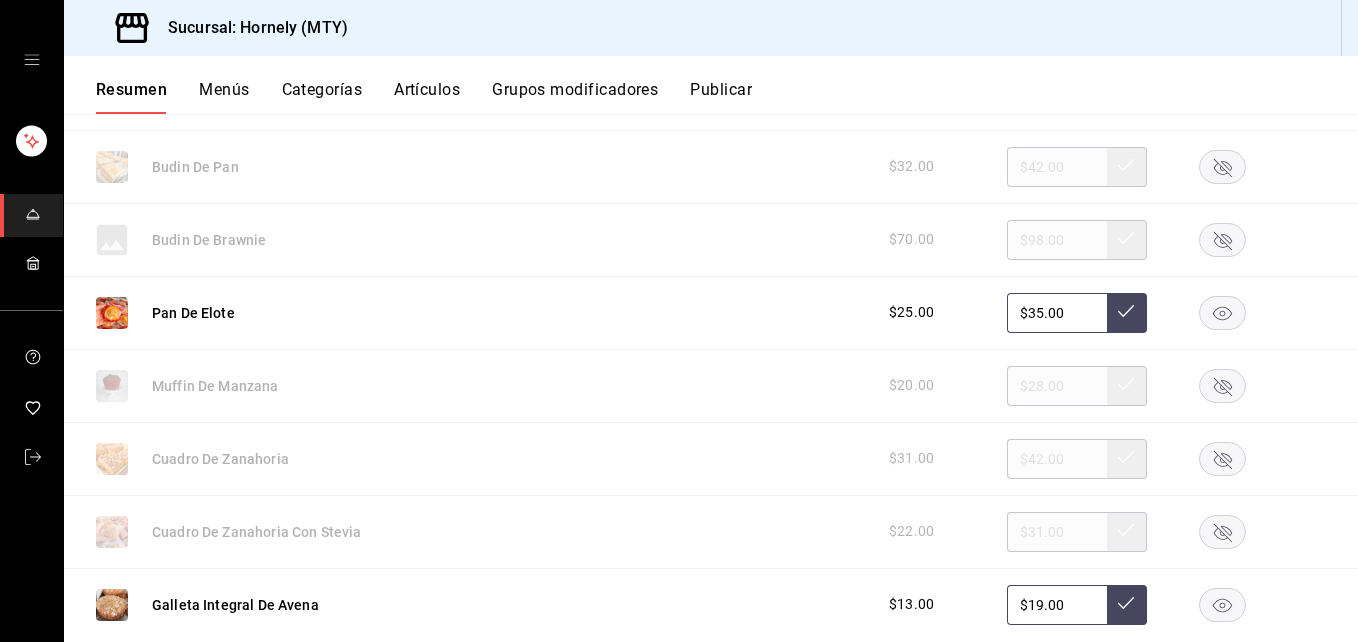 scroll, scrollTop: 2100, scrollLeft: 0, axis: vertical 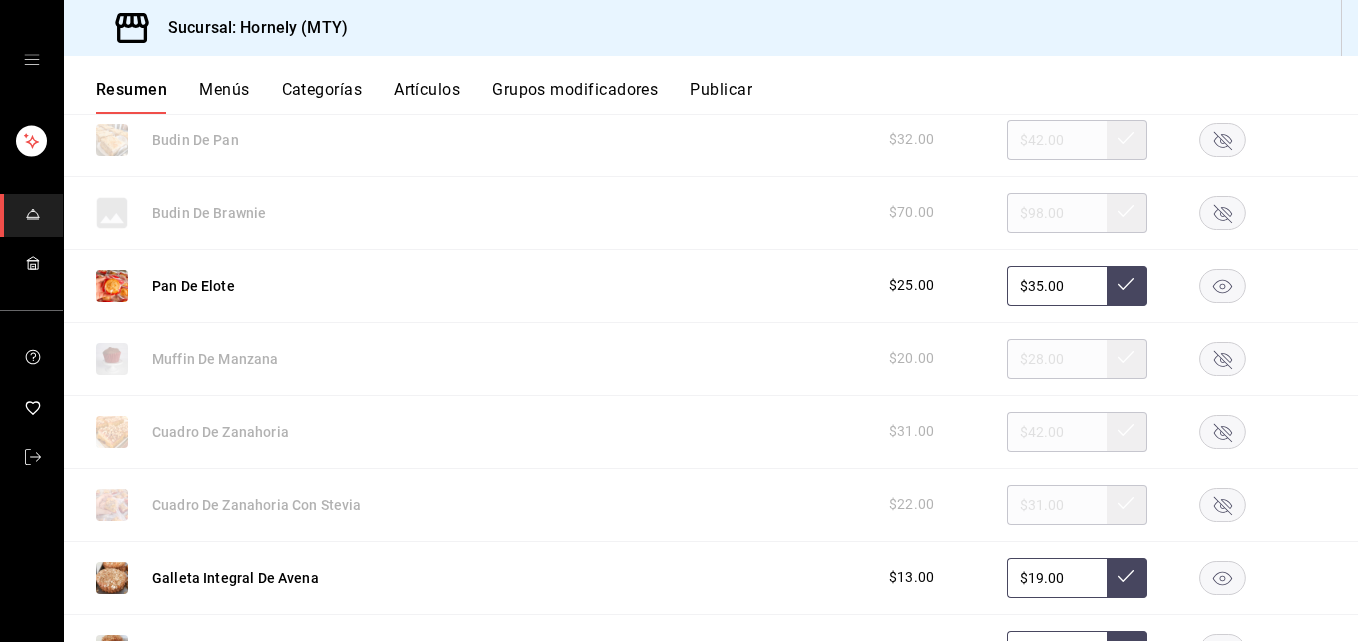 click 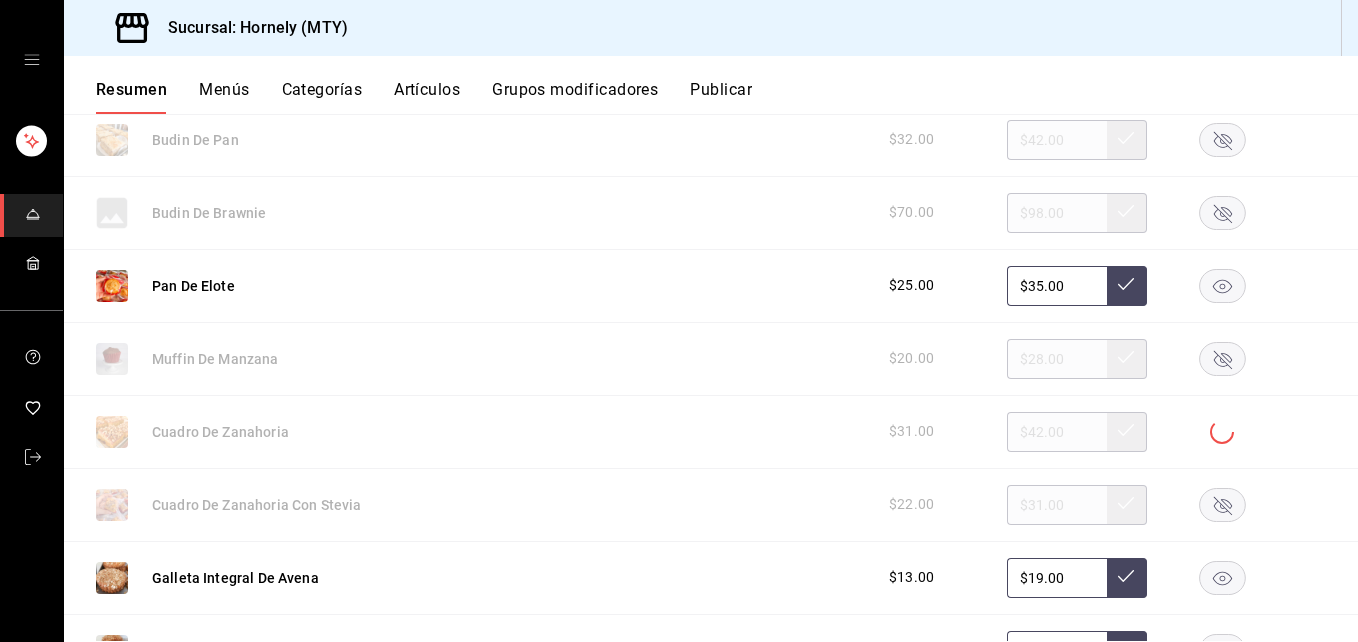 click at bounding box center (1222, 432) 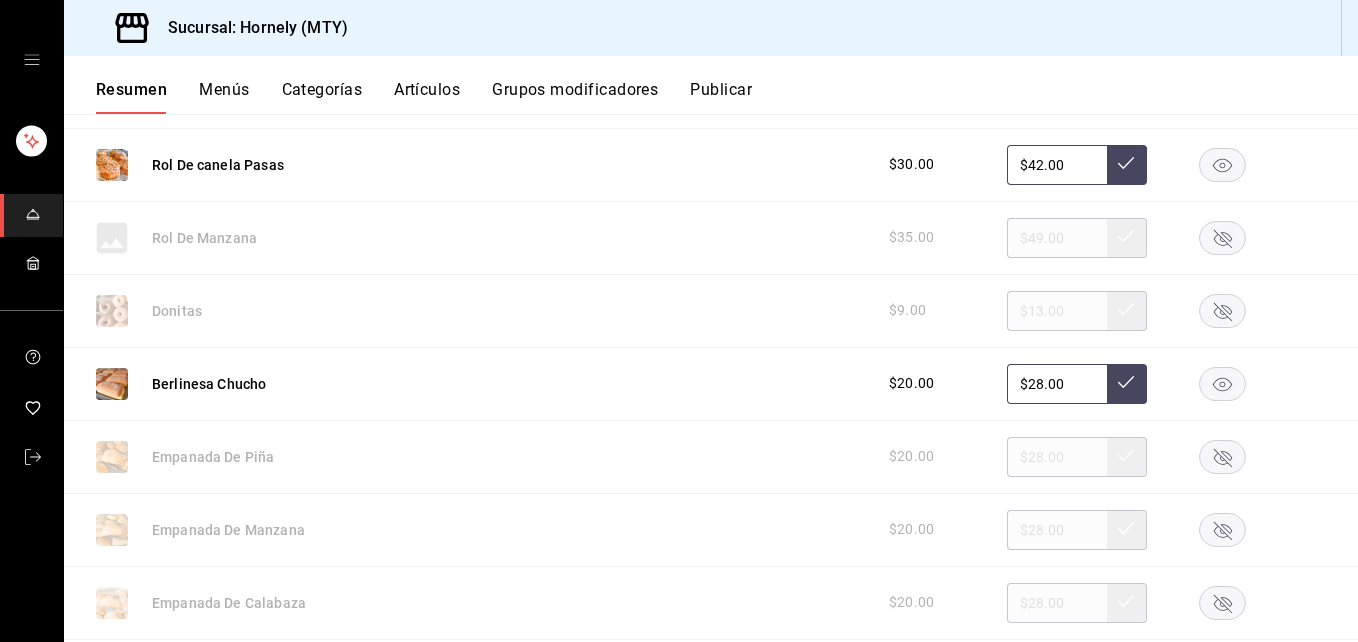 scroll, scrollTop: 600, scrollLeft: 0, axis: vertical 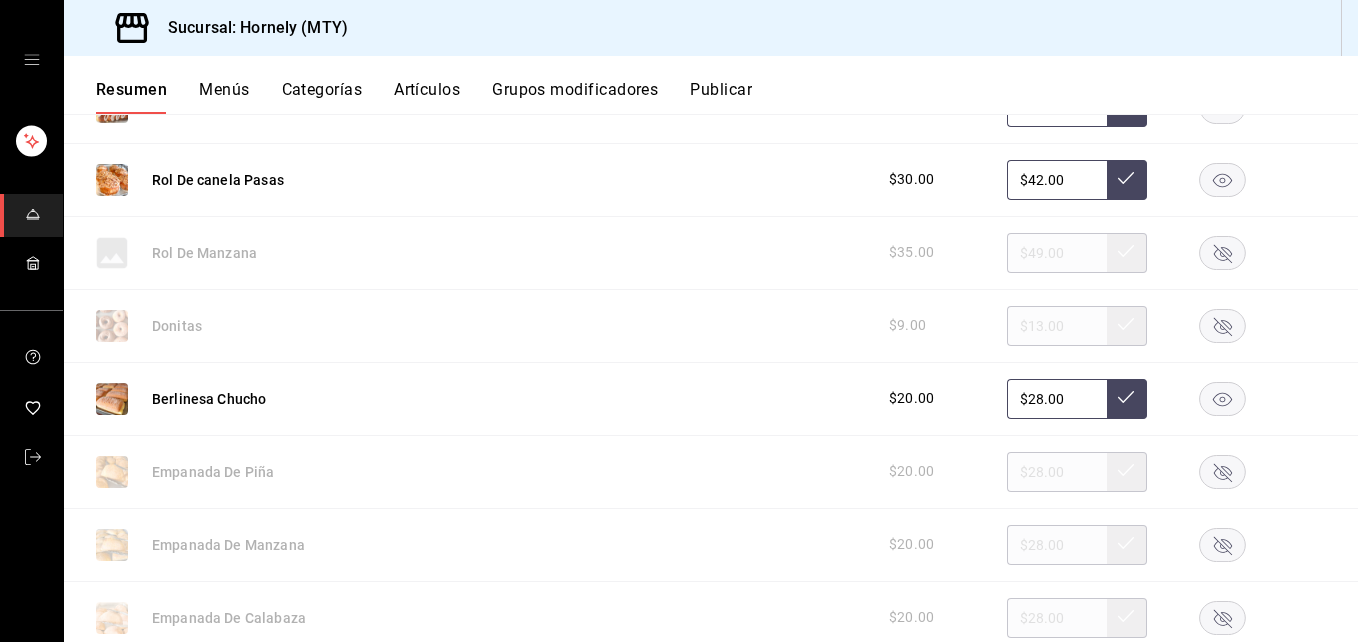 click 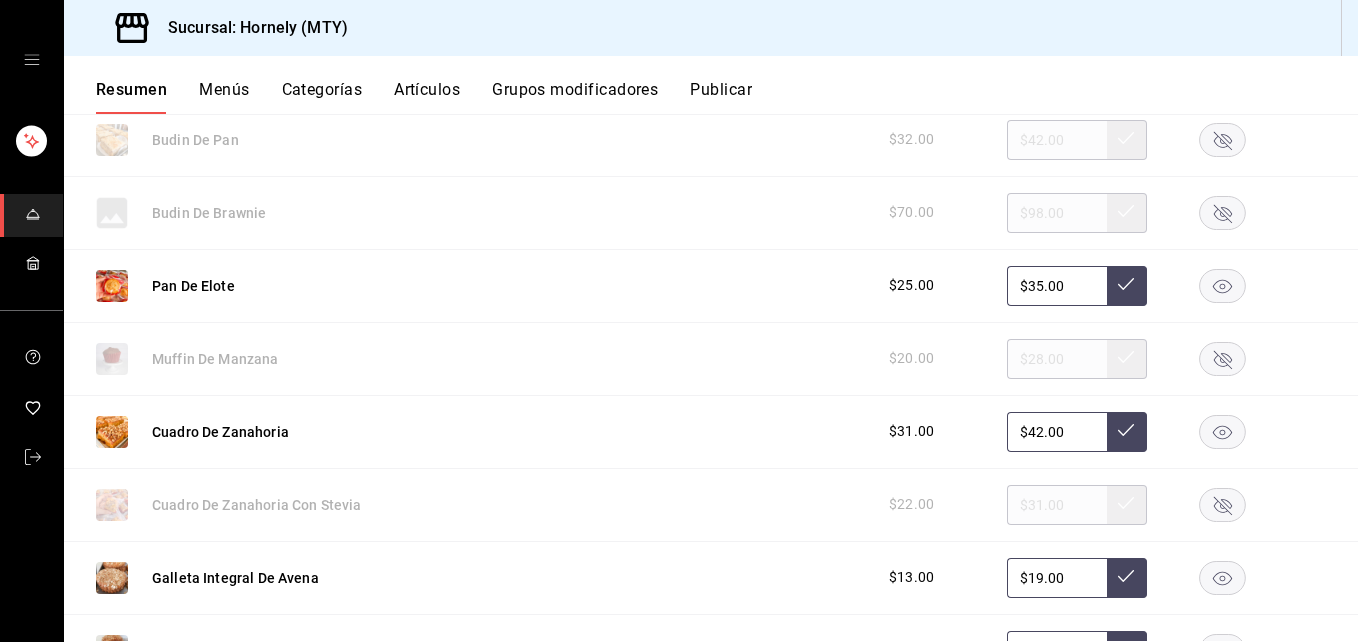 scroll, scrollTop: 2400, scrollLeft: 0, axis: vertical 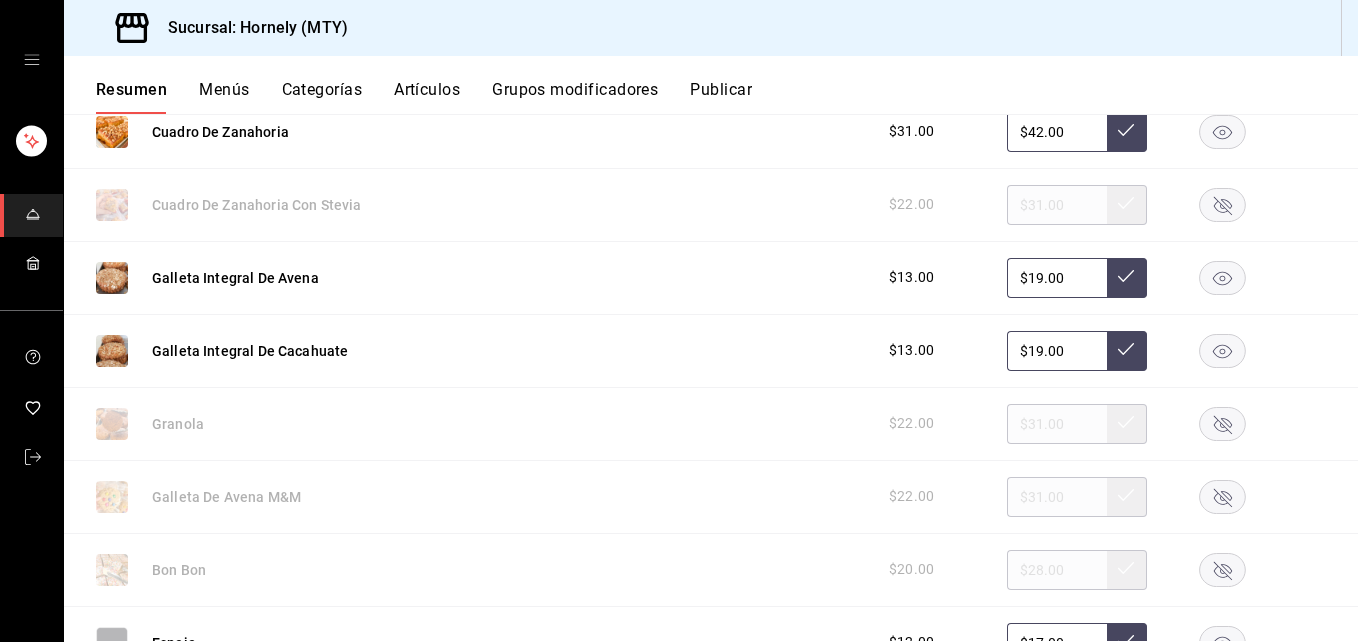 click 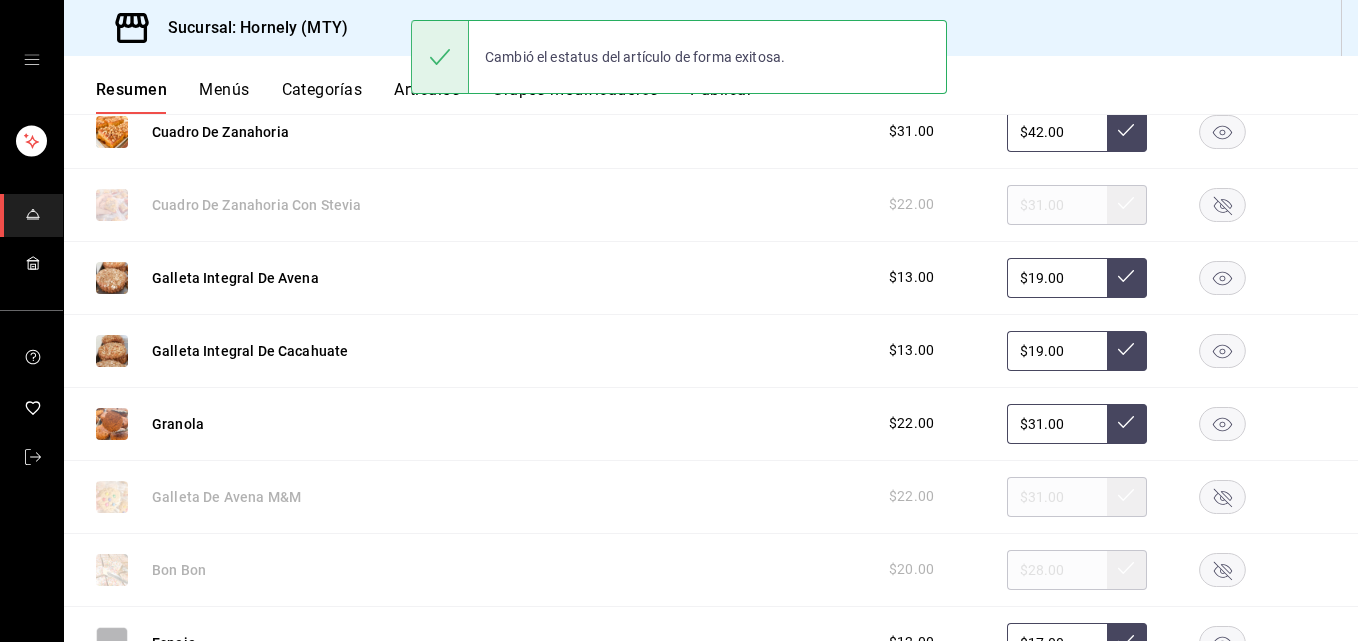scroll, scrollTop: 2700, scrollLeft: 0, axis: vertical 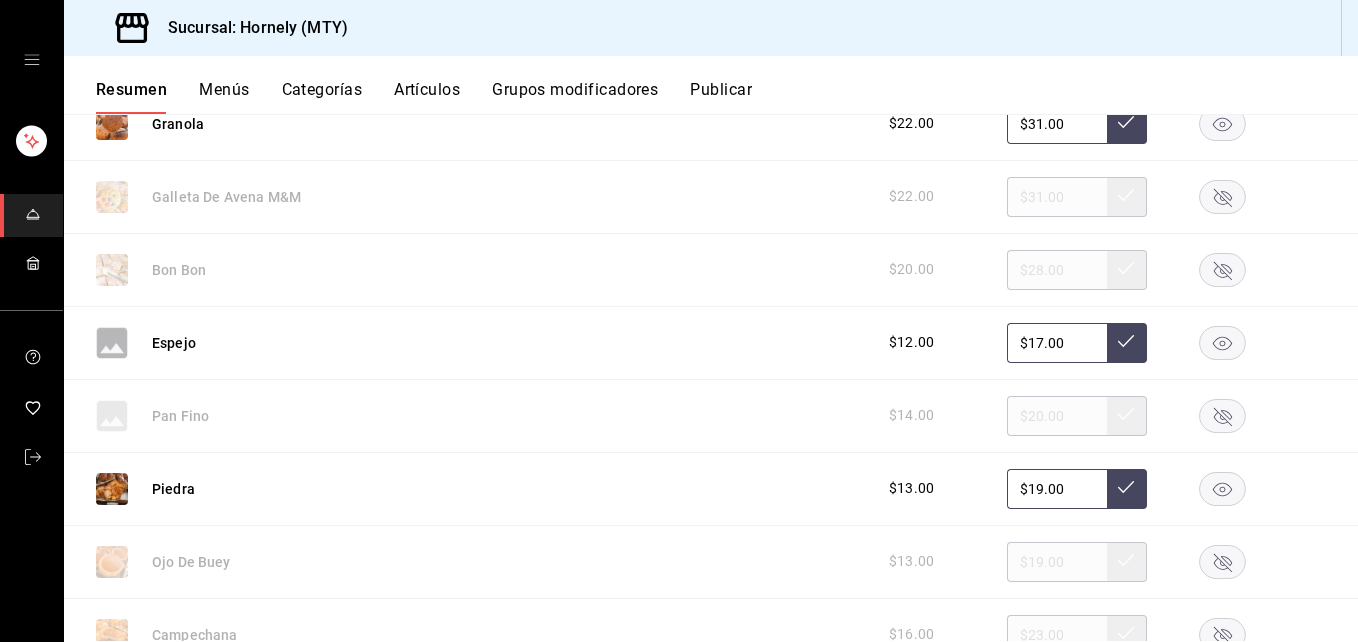 click 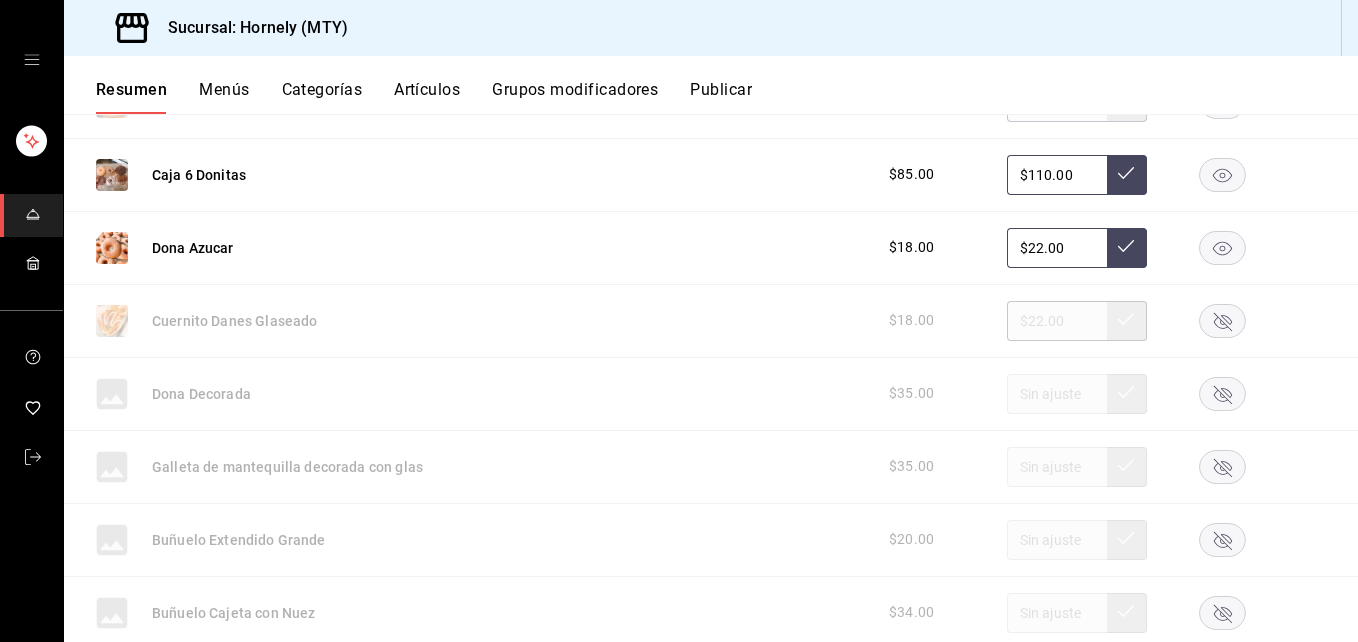 scroll, scrollTop: 5400, scrollLeft: 0, axis: vertical 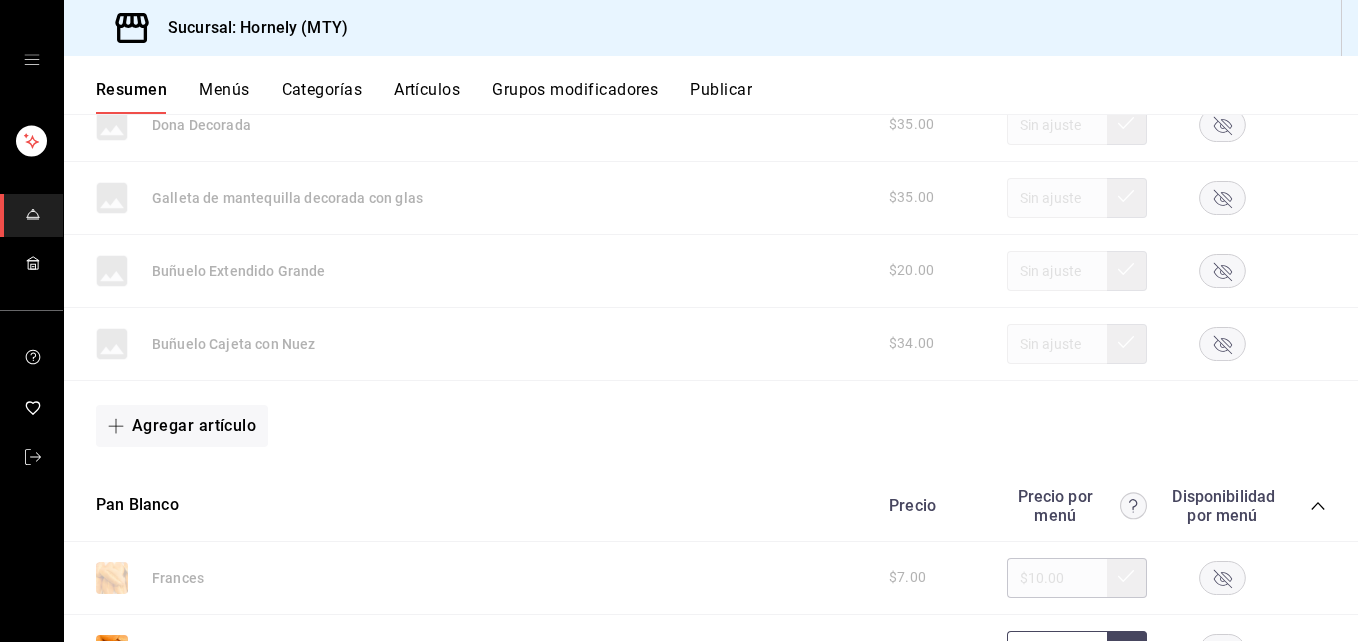 click on "Publicar" at bounding box center (721, 97) 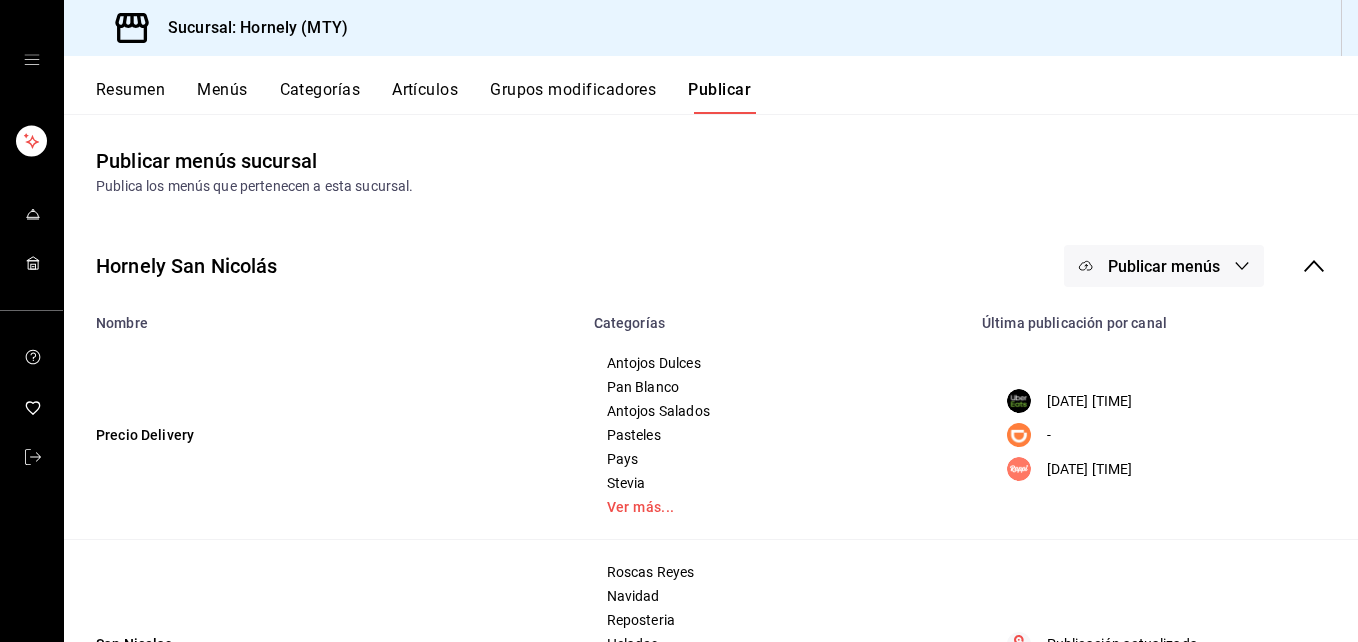 click on "Publicar menús" at bounding box center (1164, 266) 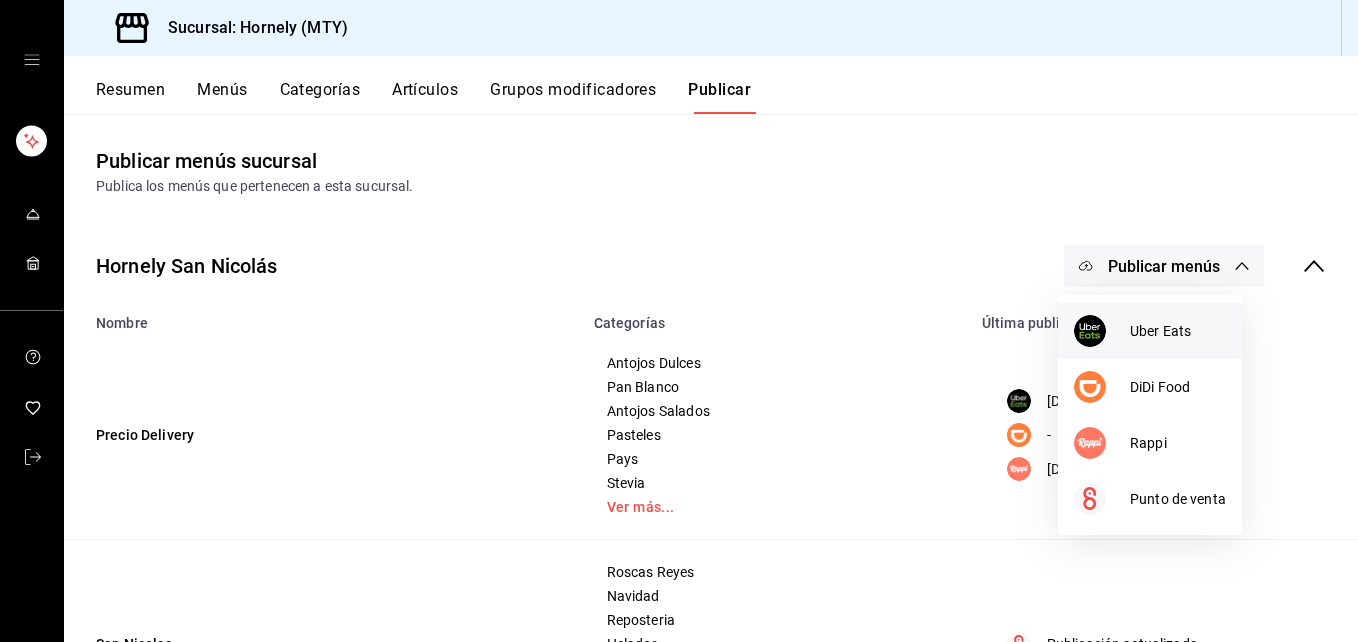 click on "Uber Eats" at bounding box center [1178, 331] 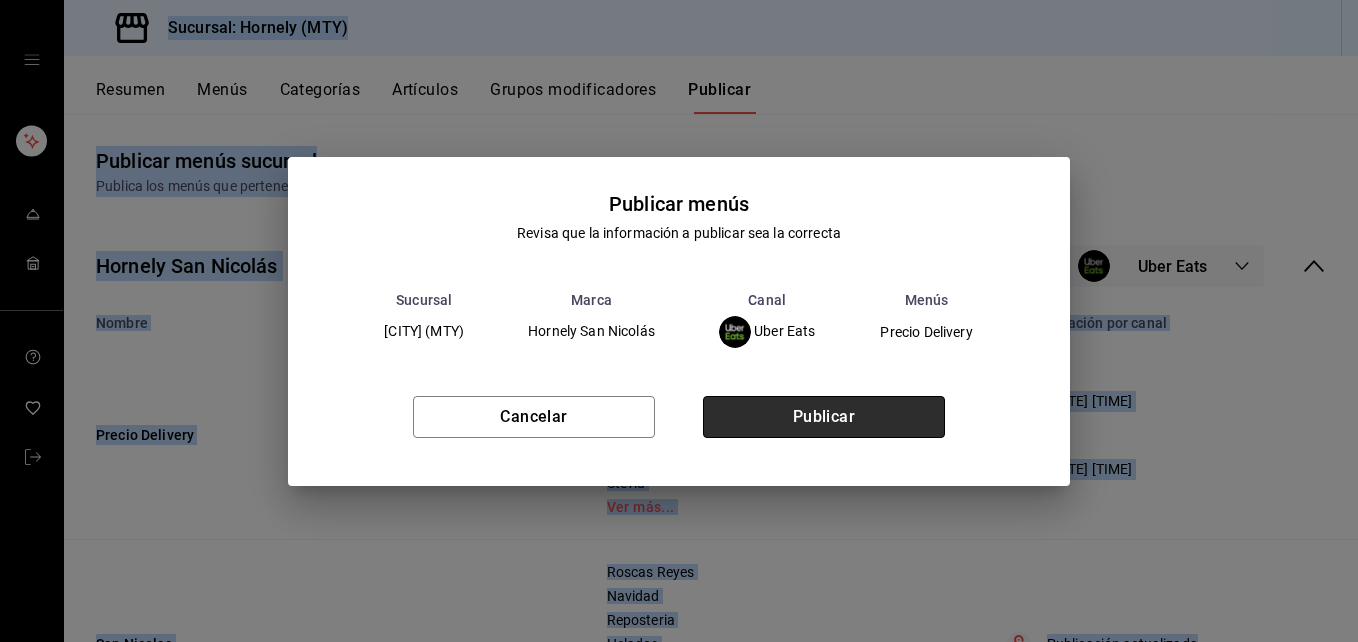 click on "Publicar" at bounding box center (824, 417) 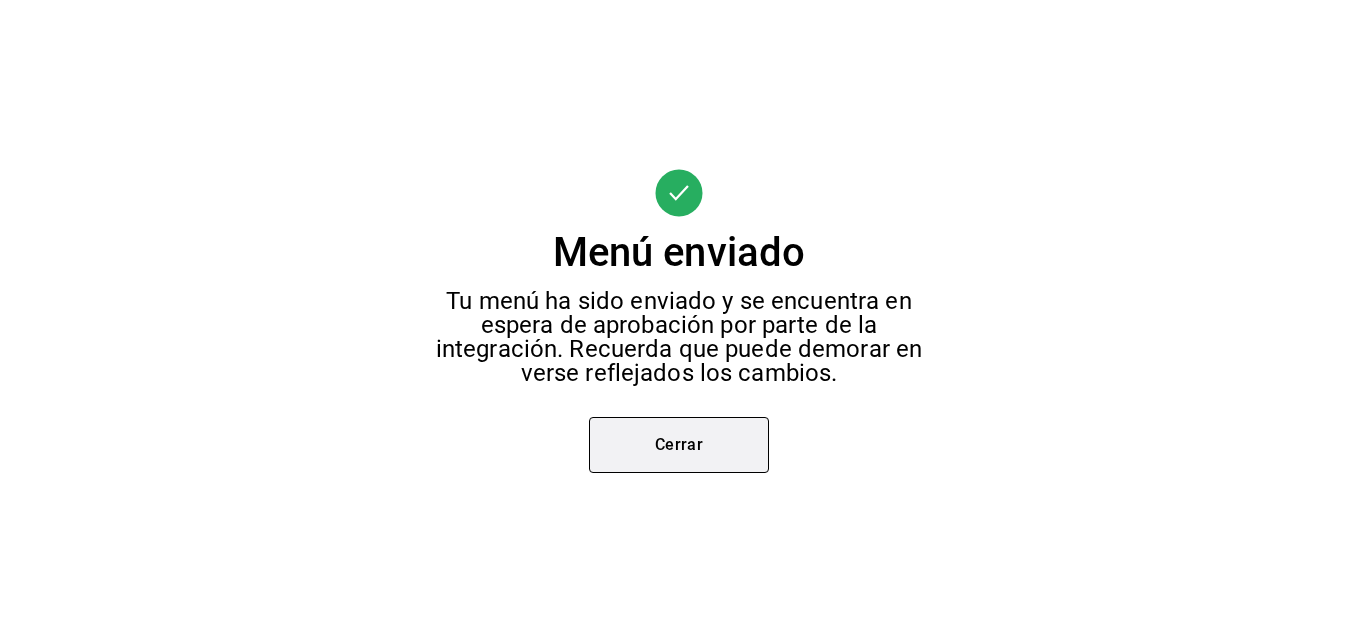 click on "Cerrar" at bounding box center (679, 445) 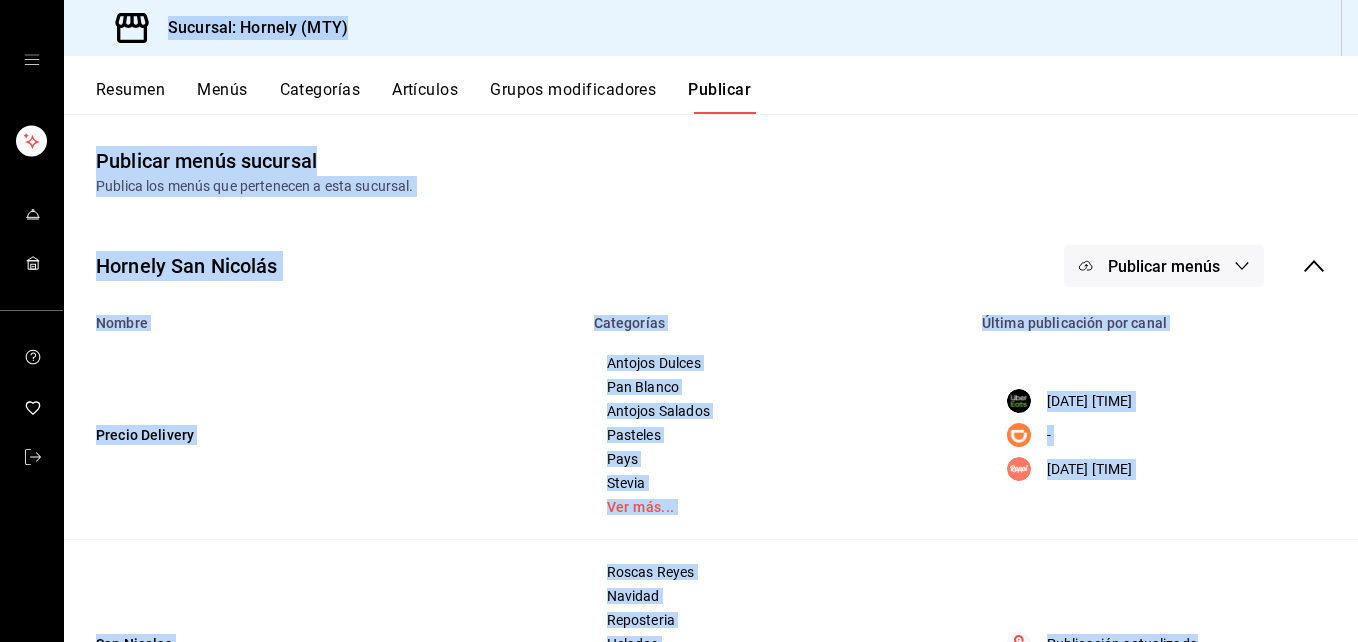 click on "Publicar menús" at bounding box center (1164, 266) 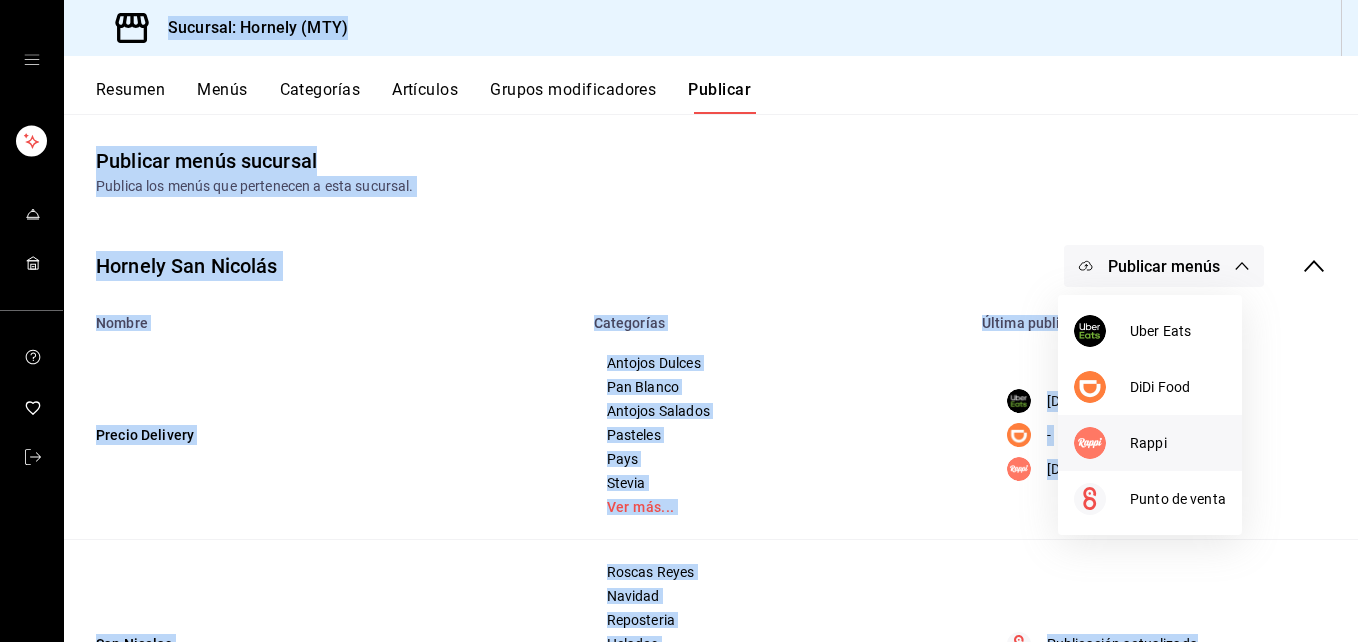 click on "Rappi" at bounding box center [1178, 443] 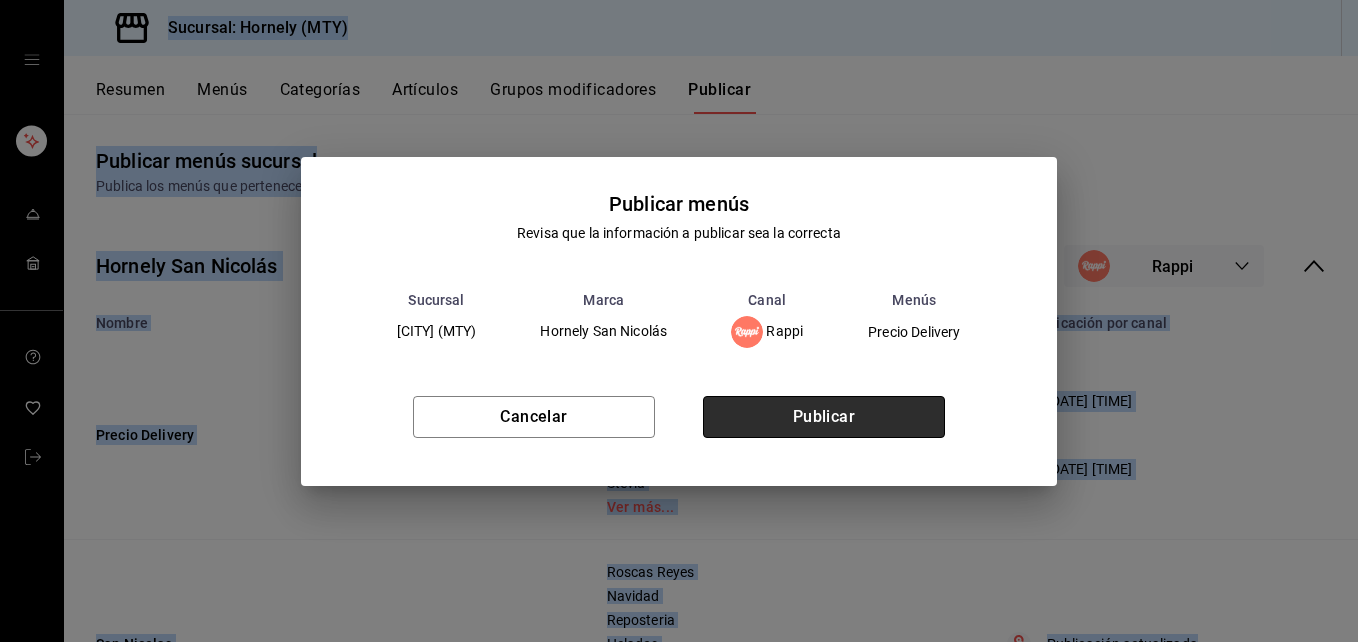 click on "Publicar" at bounding box center (824, 417) 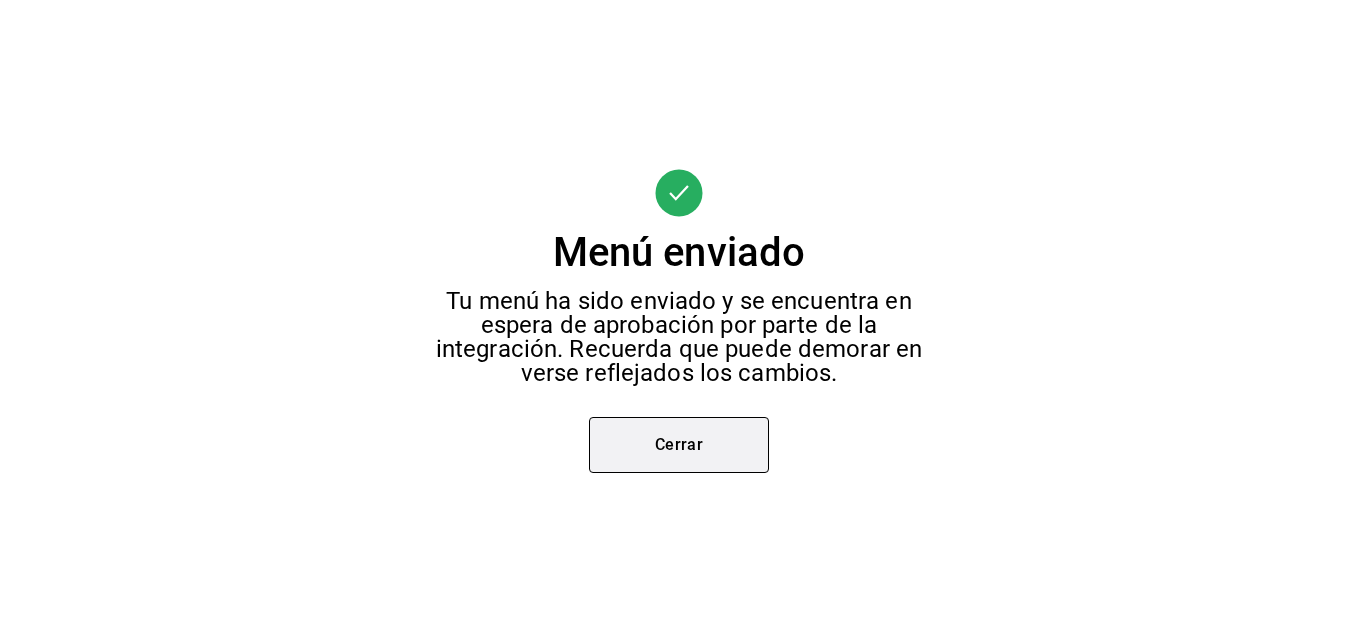 click on "Cerrar" at bounding box center (679, 445) 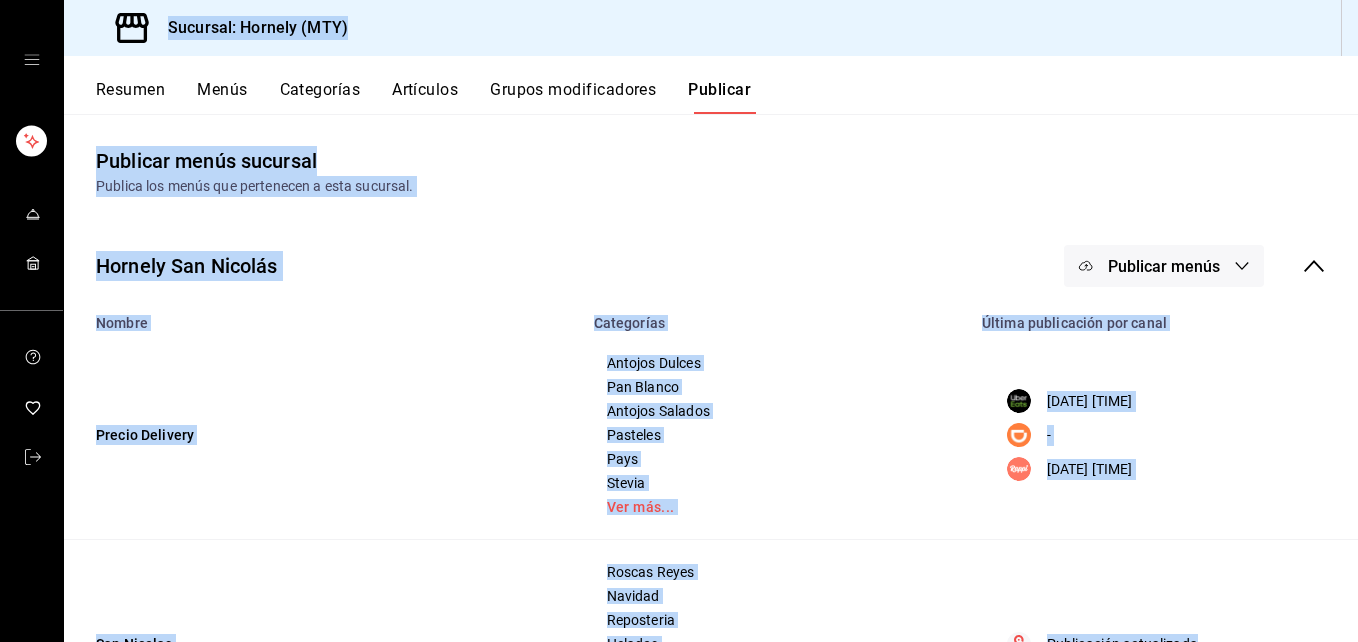 click on "Resumen" at bounding box center [130, 97] 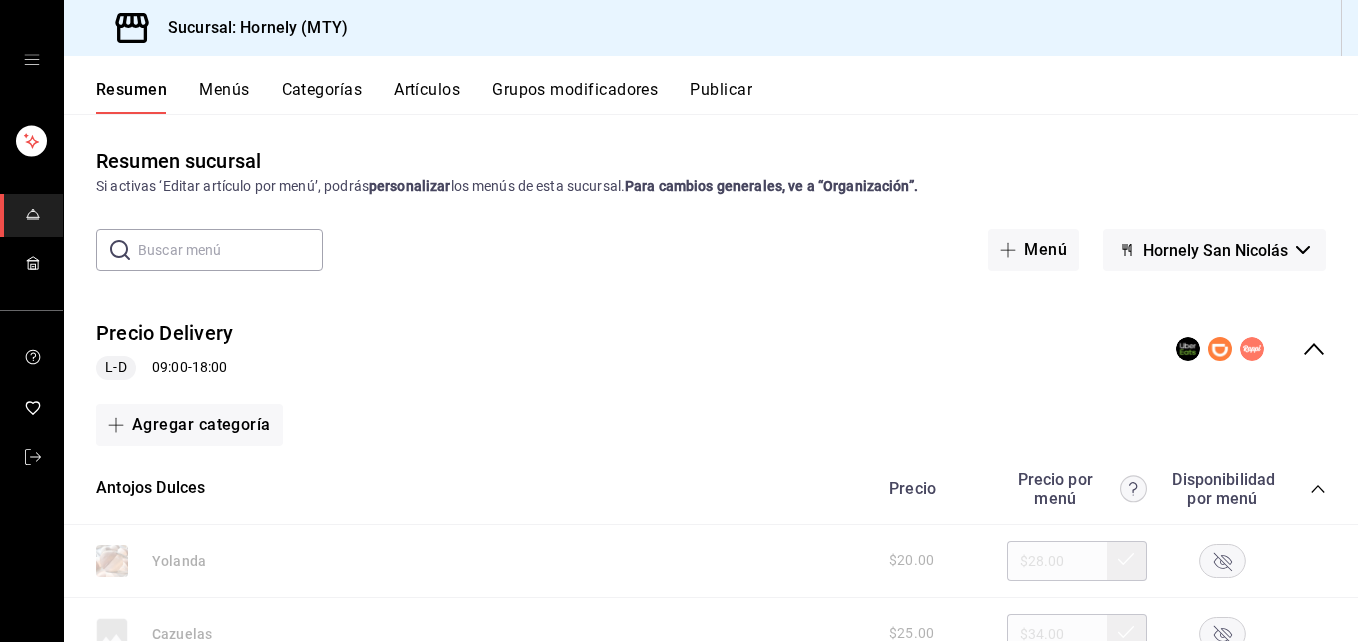 click 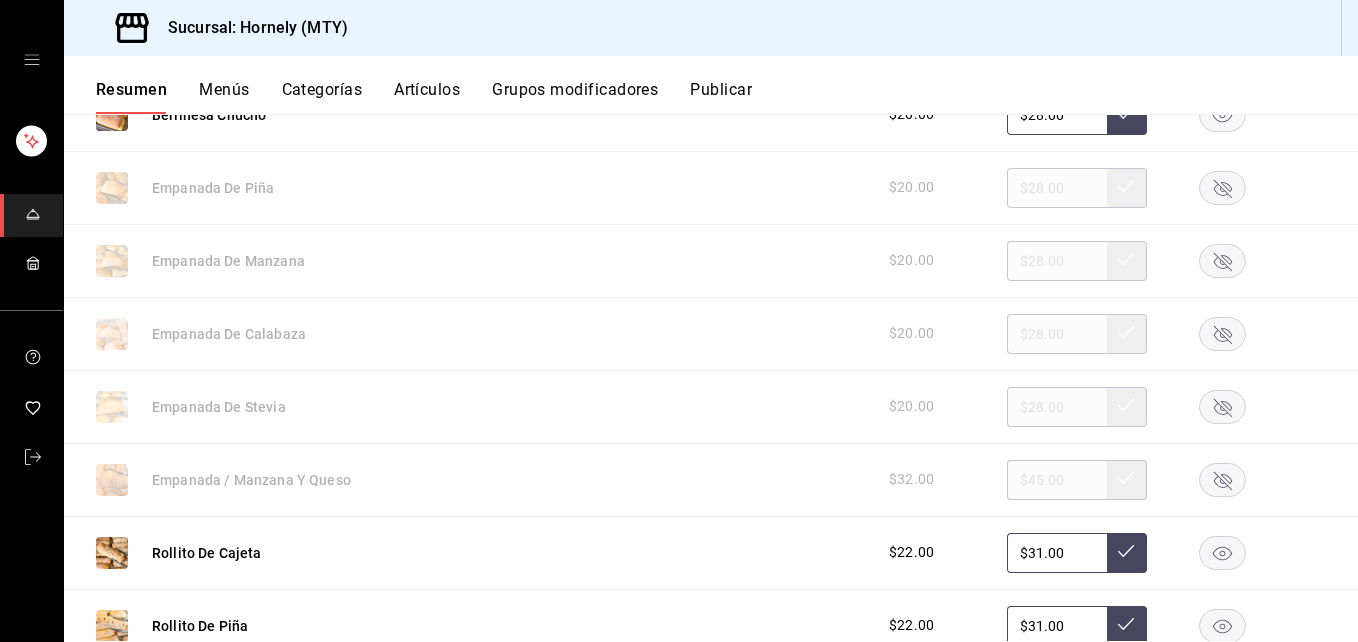 scroll, scrollTop: 900, scrollLeft: 0, axis: vertical 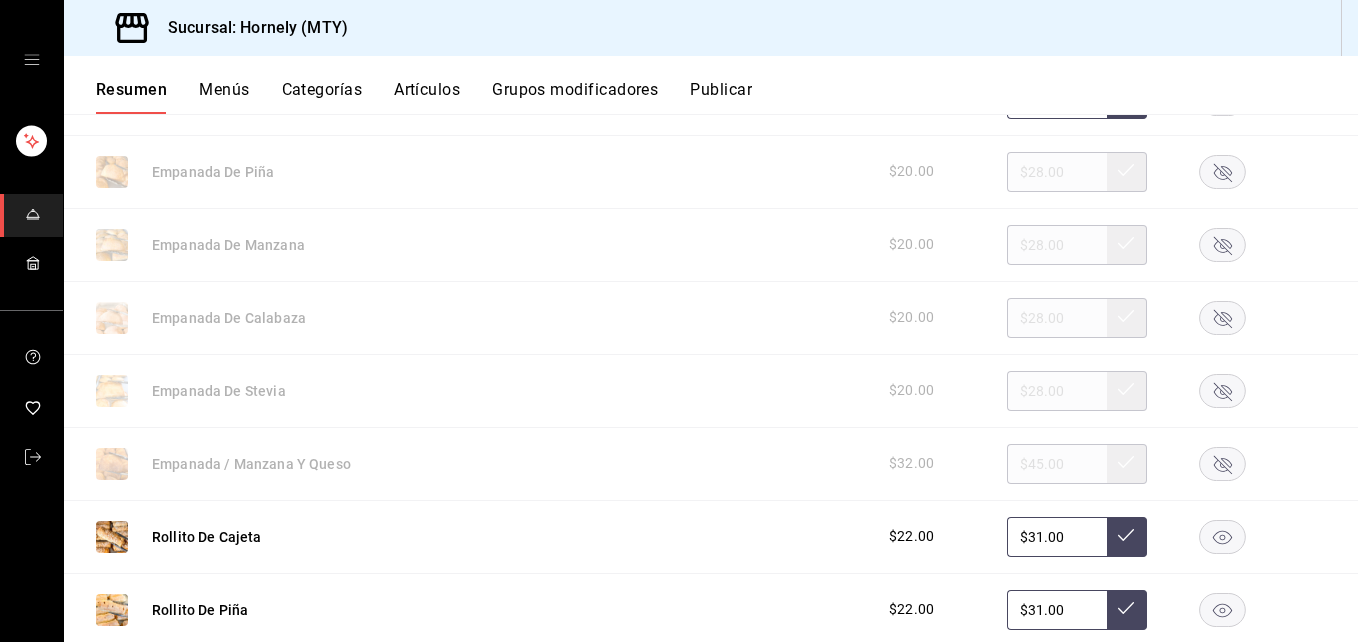 click 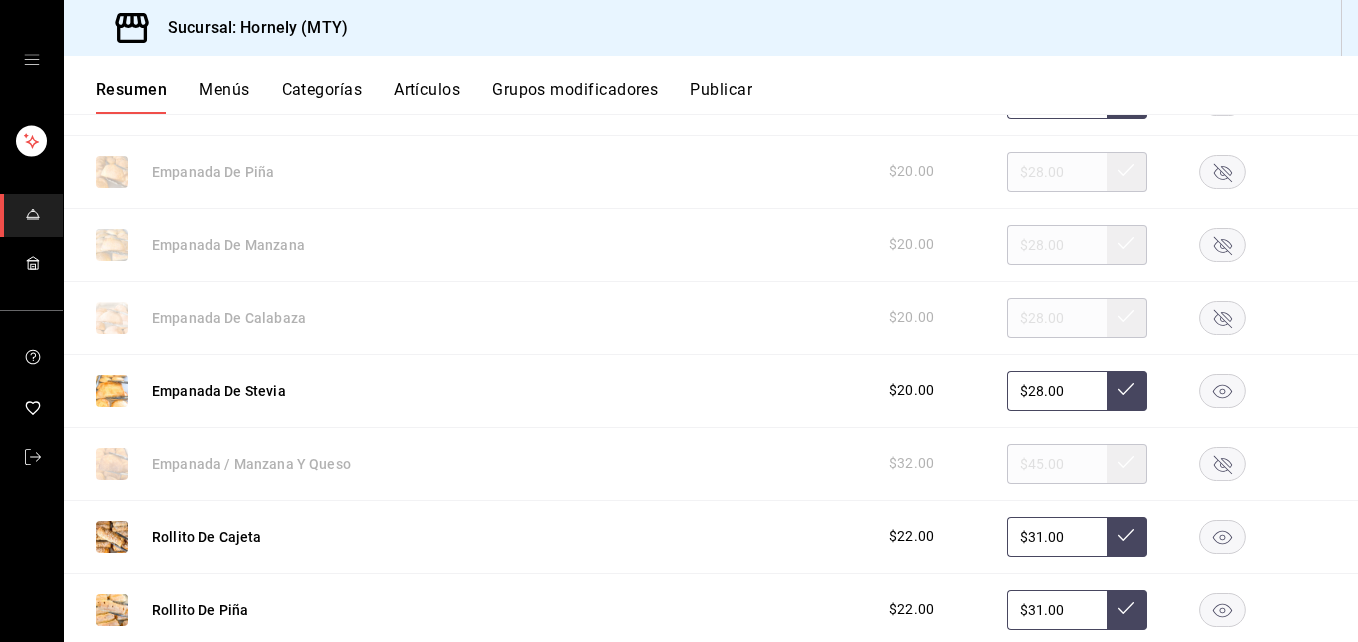 scroll, scrollTop: 1200, scrollLeft: 0, axis: vertical 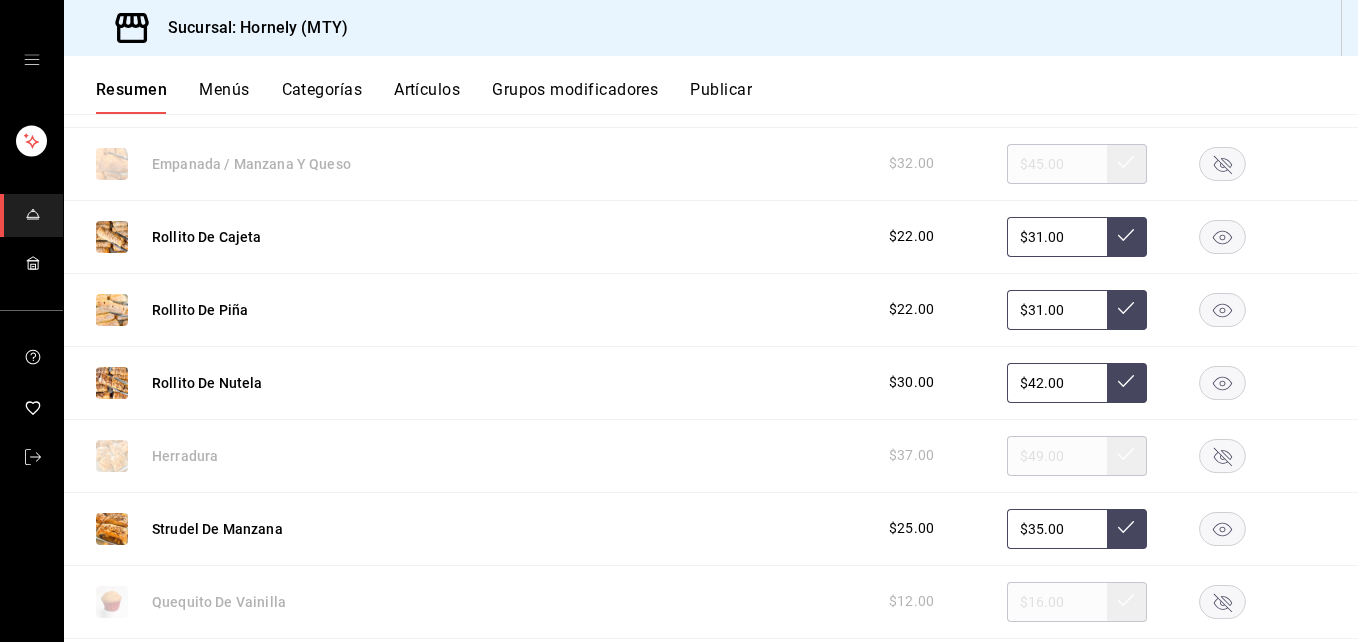 click 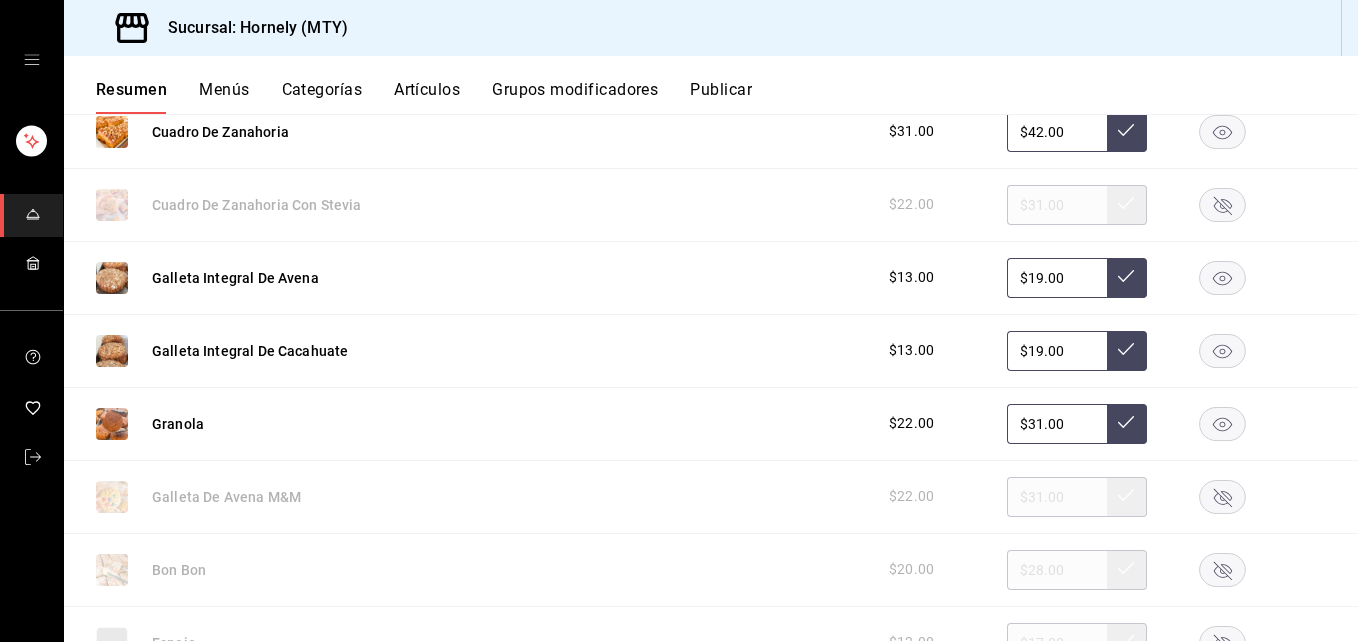 scroll, scrollTop: 2700, scrollLeft: 0, axis: vertical 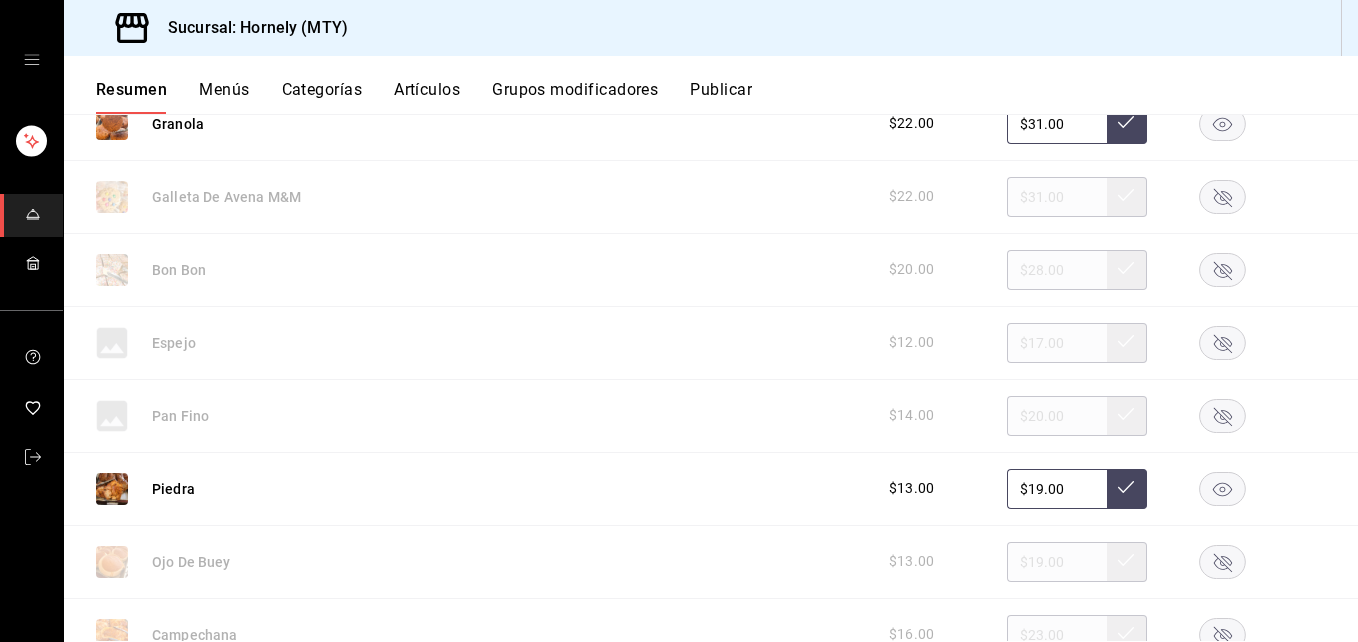 click 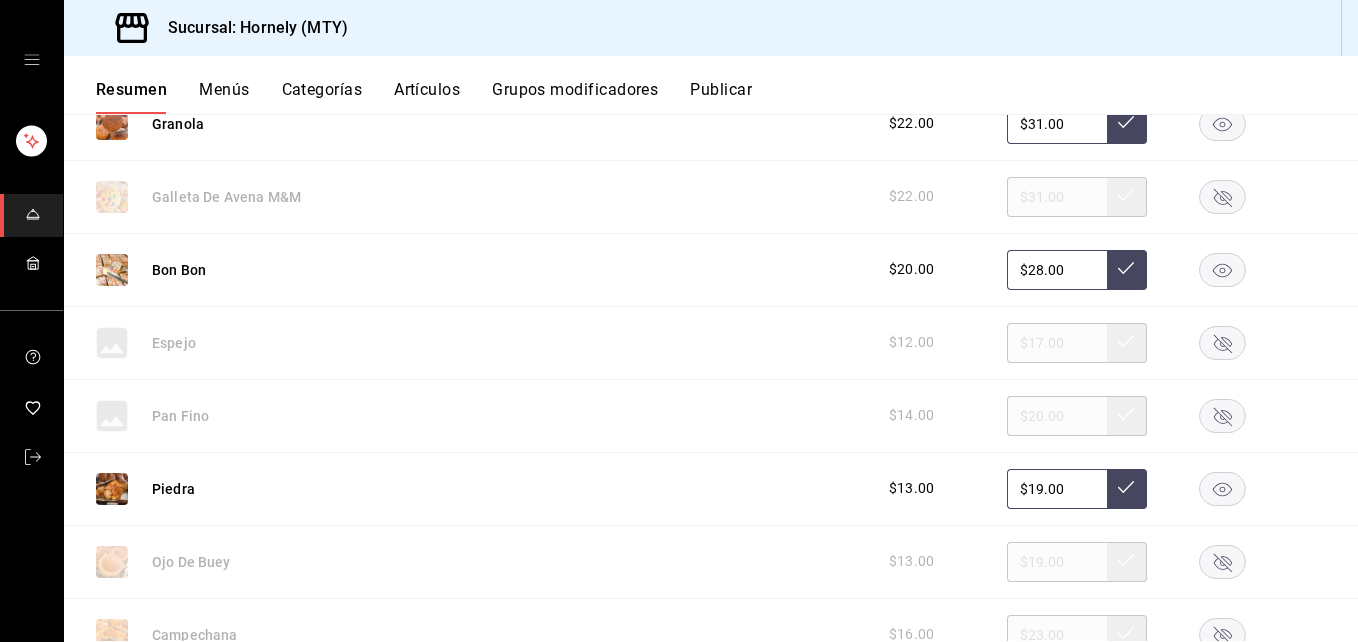 click 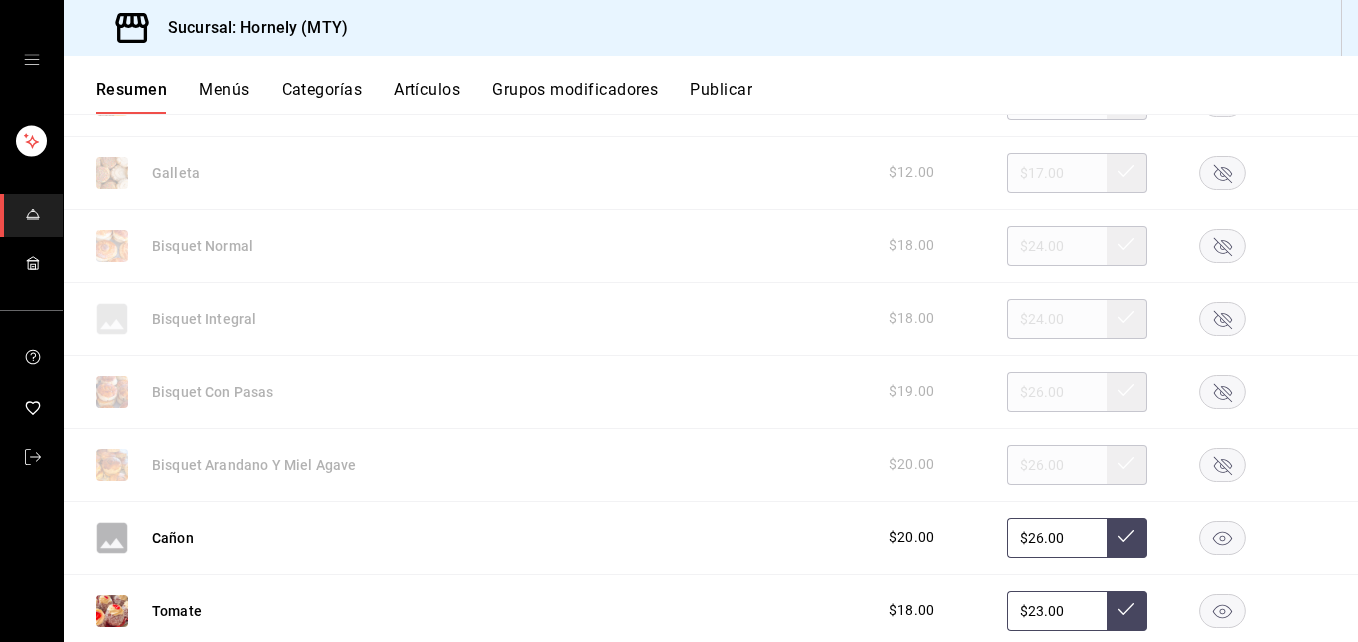scroll, scrollTop: 3900, scrollLeft: 0, axis: vertical 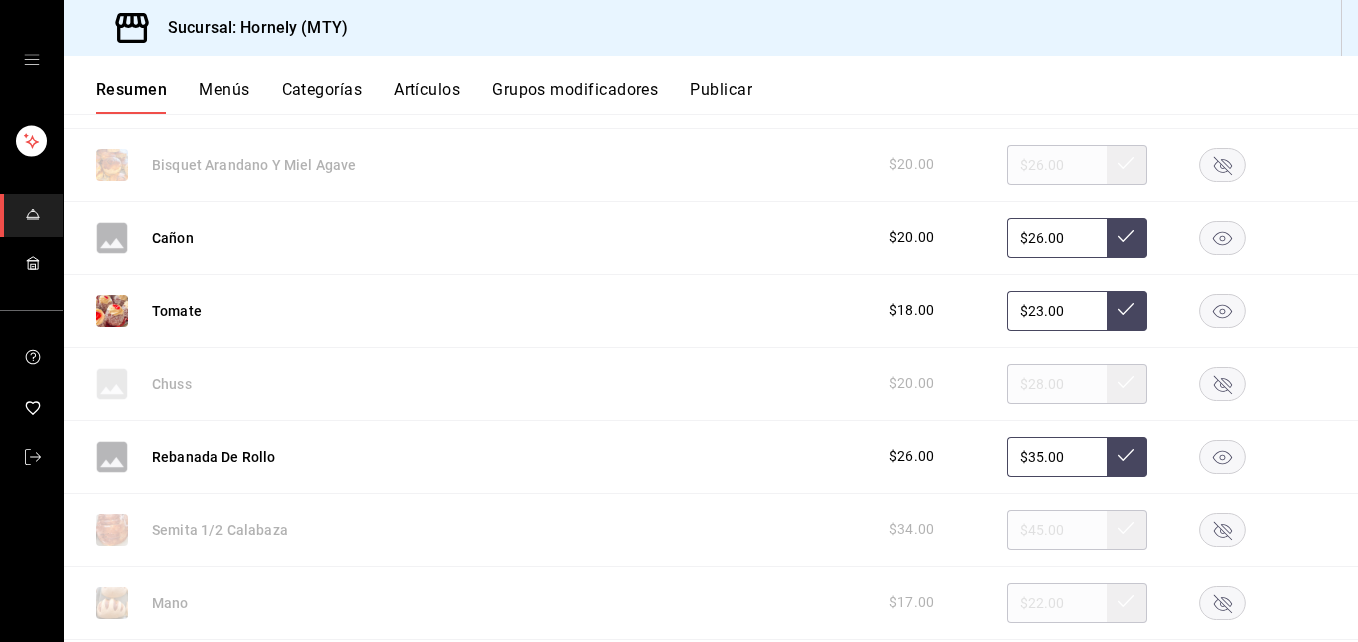 click 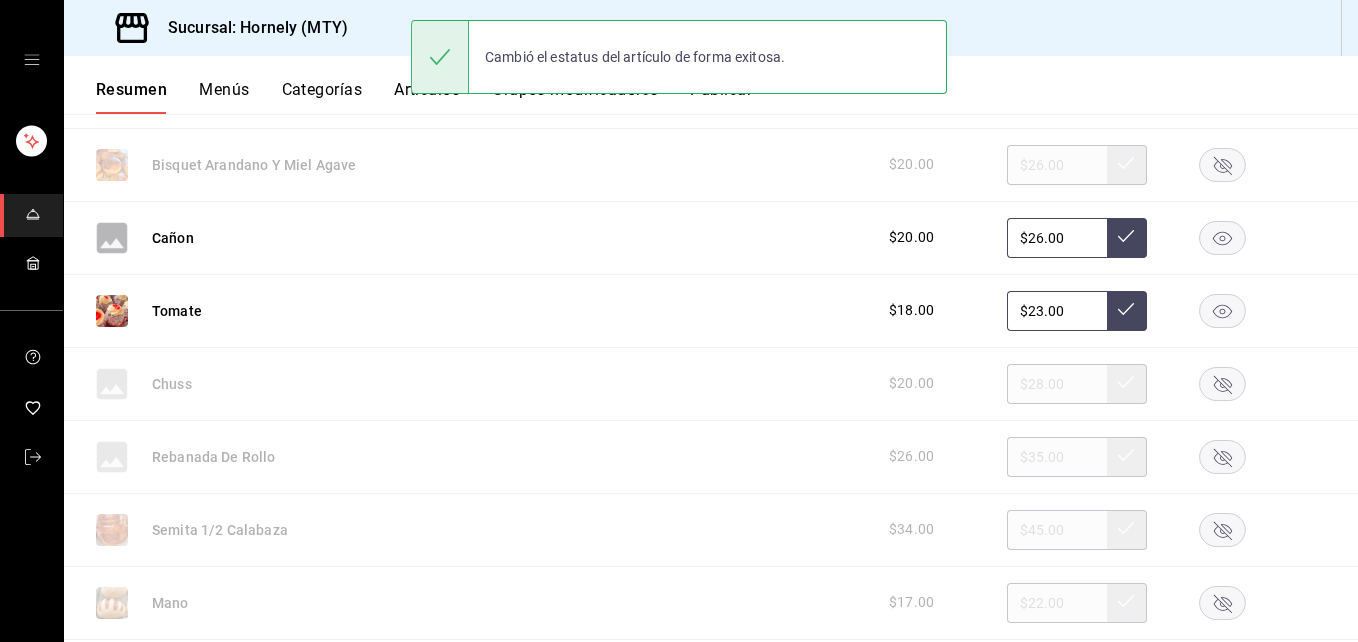 scroll, scrollTop: 4200, scrollLeft: 0, axis: vertical 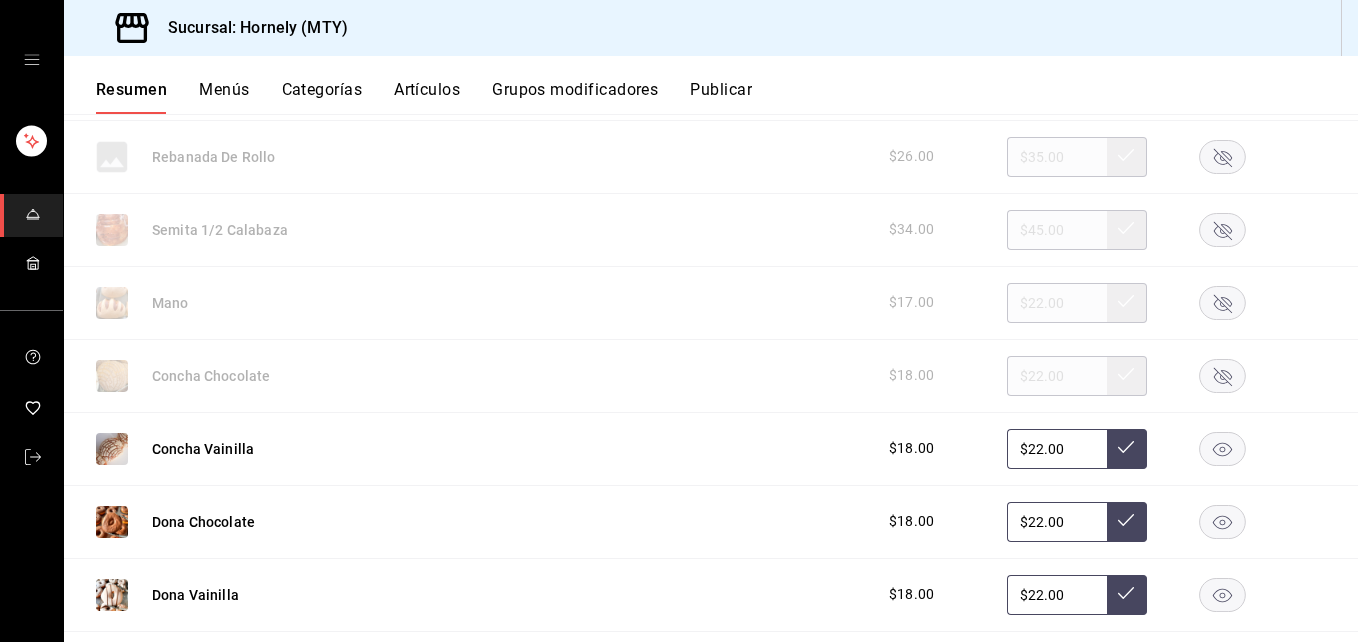click 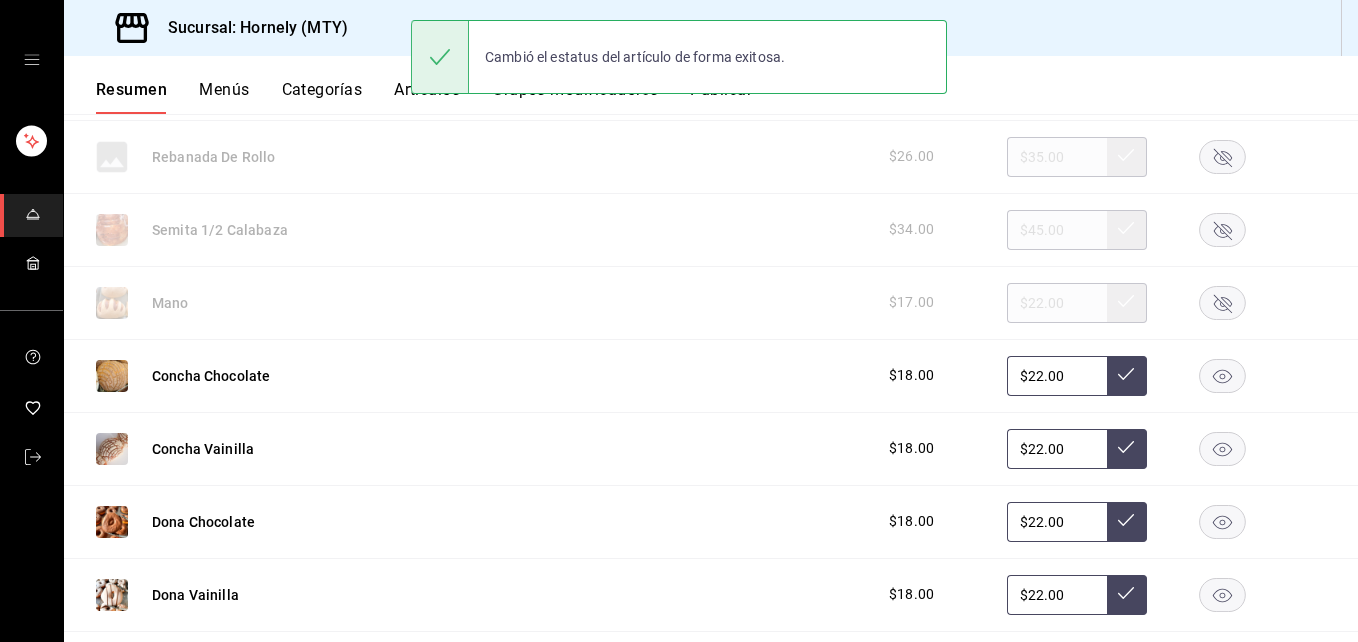scroll, scrollTop: 4500, scrollLeft: 0, axis: vertical 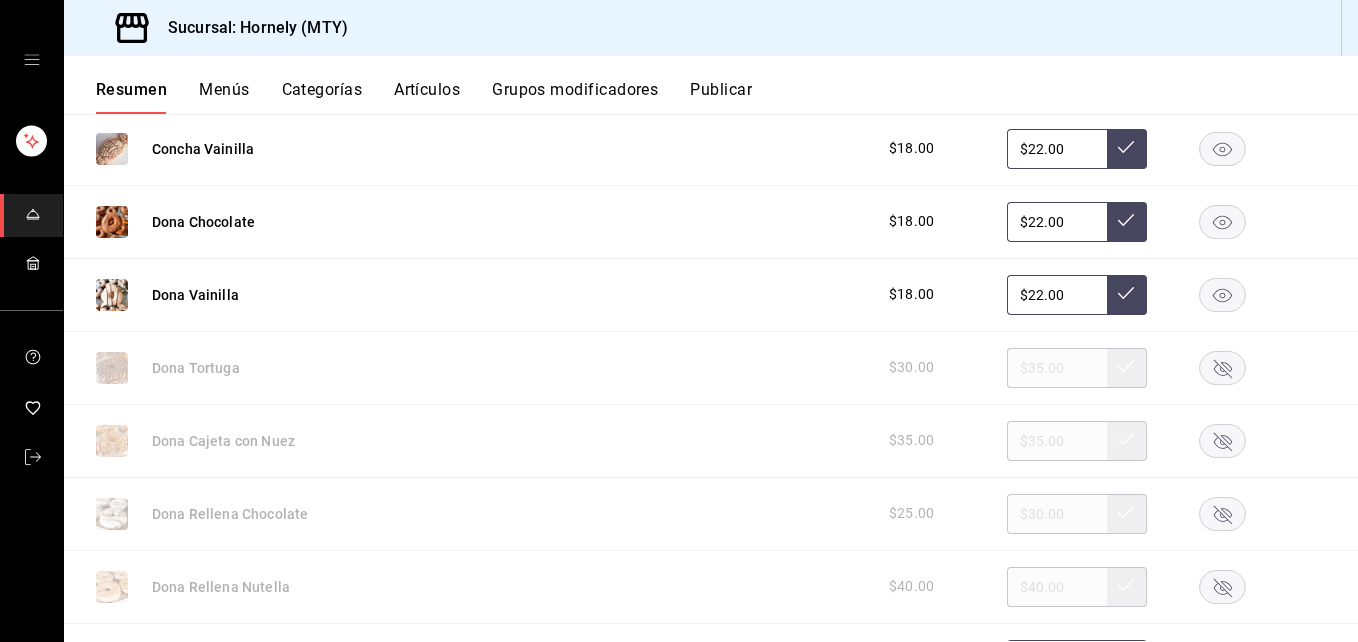 click 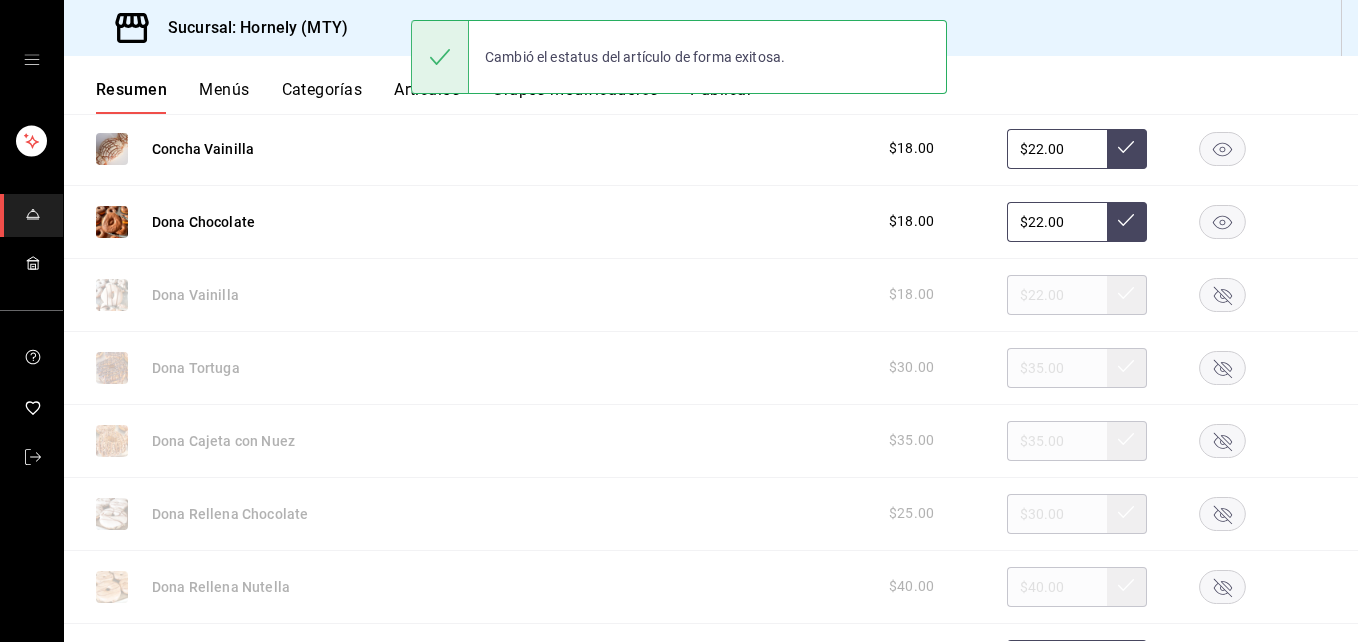 scroll, scrollTop: 5100, scrollLeft: 0, axis: vertical 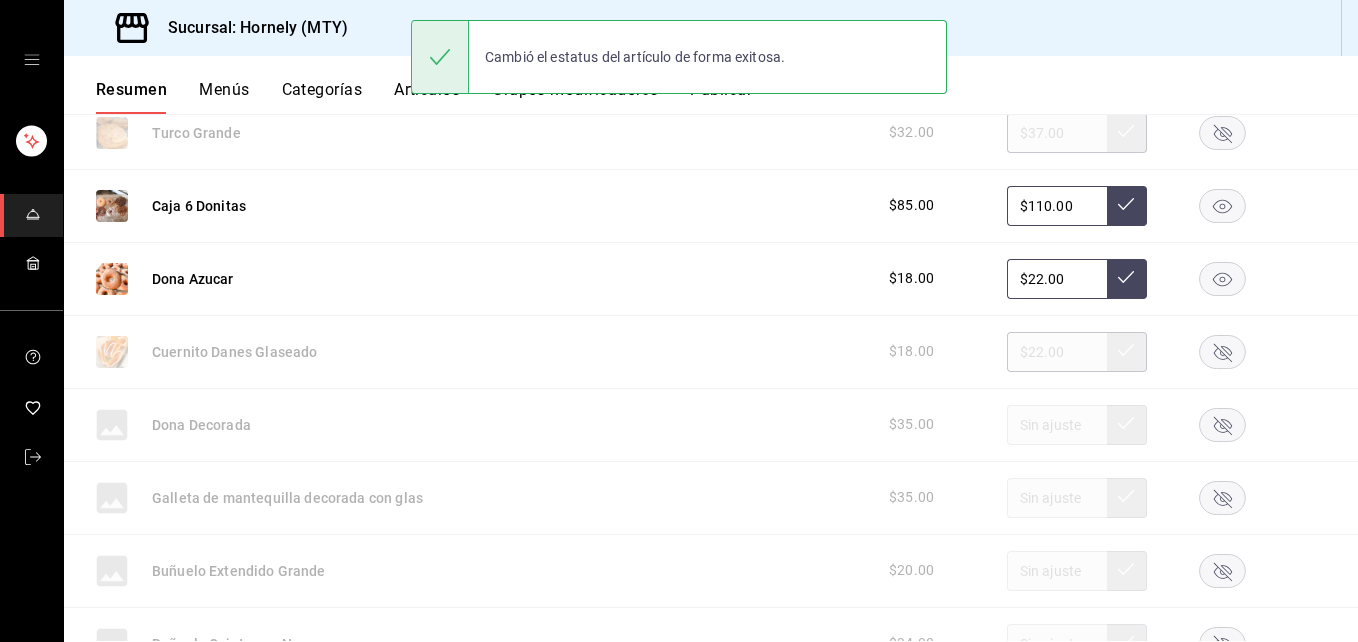 click 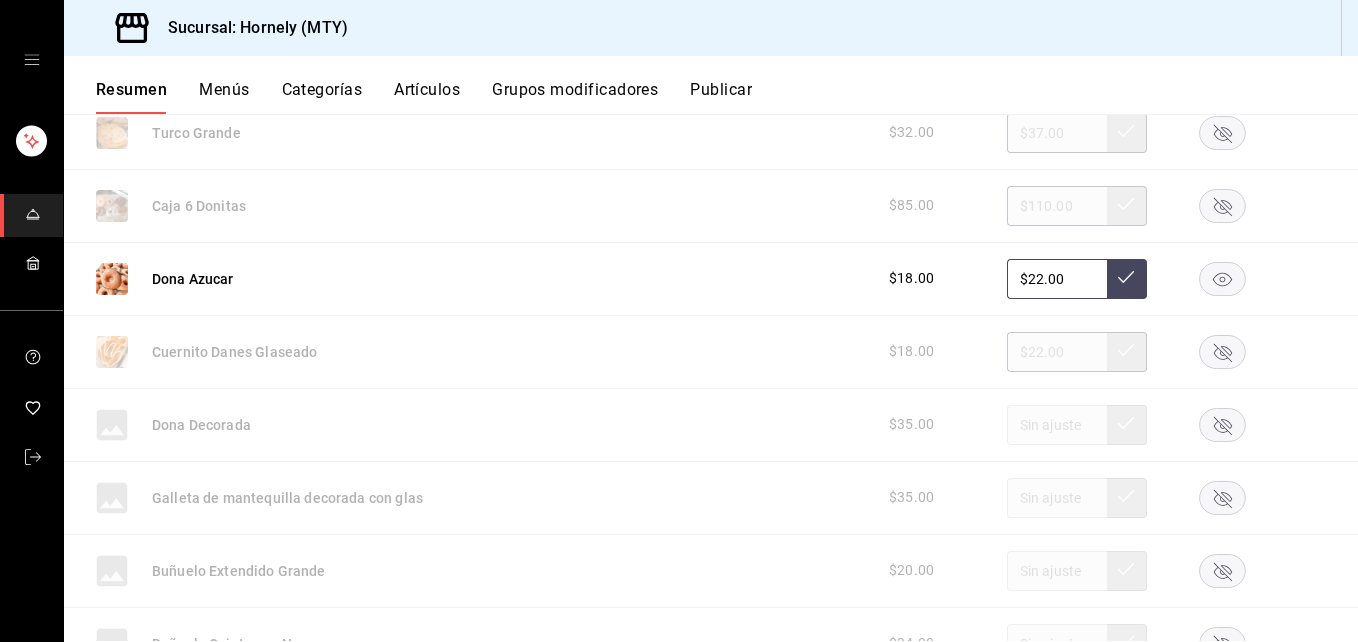 click 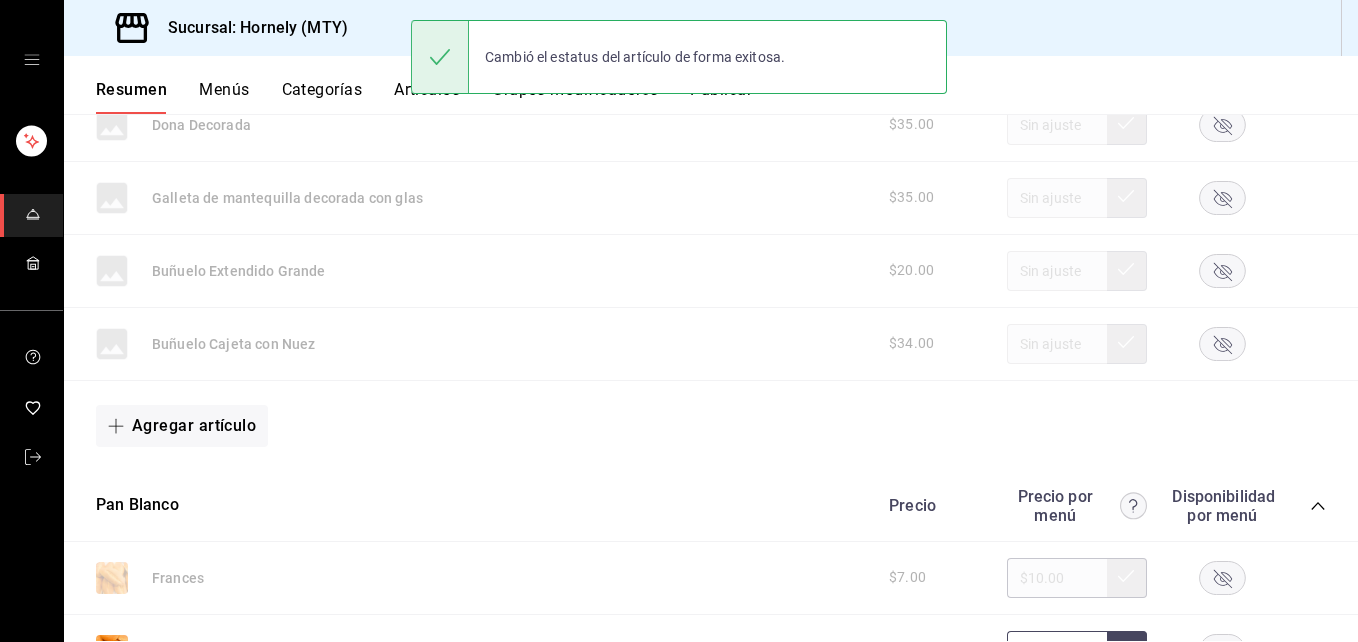 scroll, scrollTop: 5700, scrollLeft: 0, axis: vertical 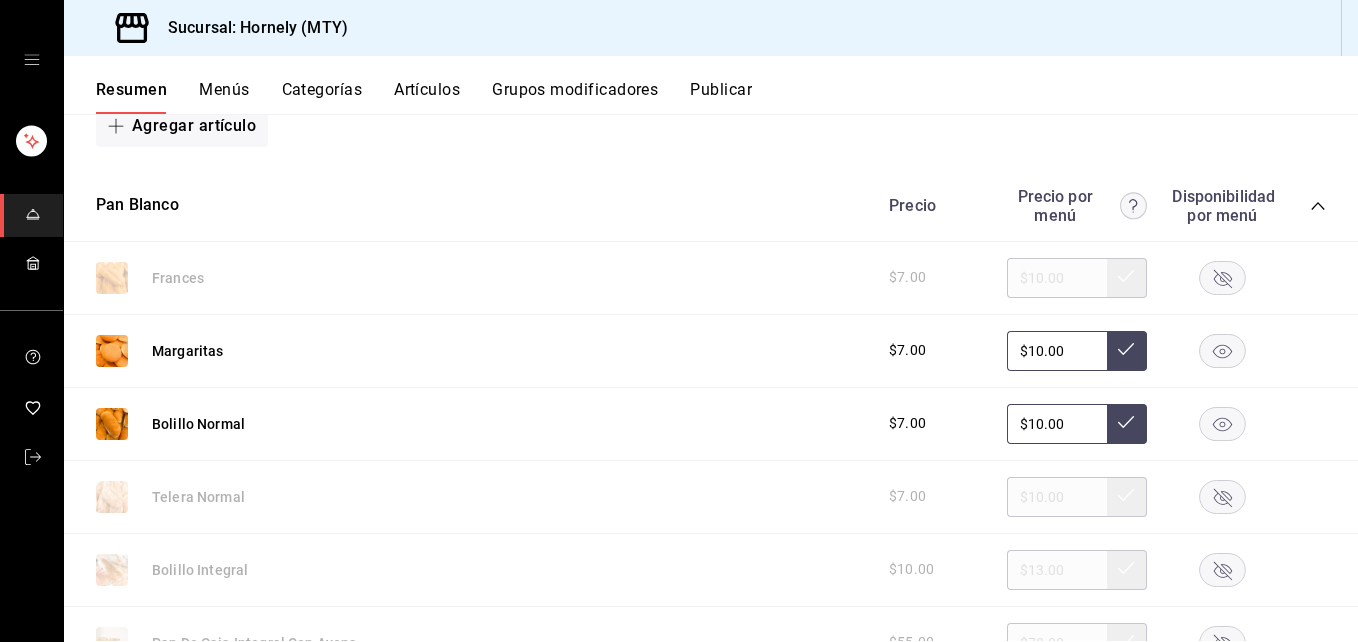 click 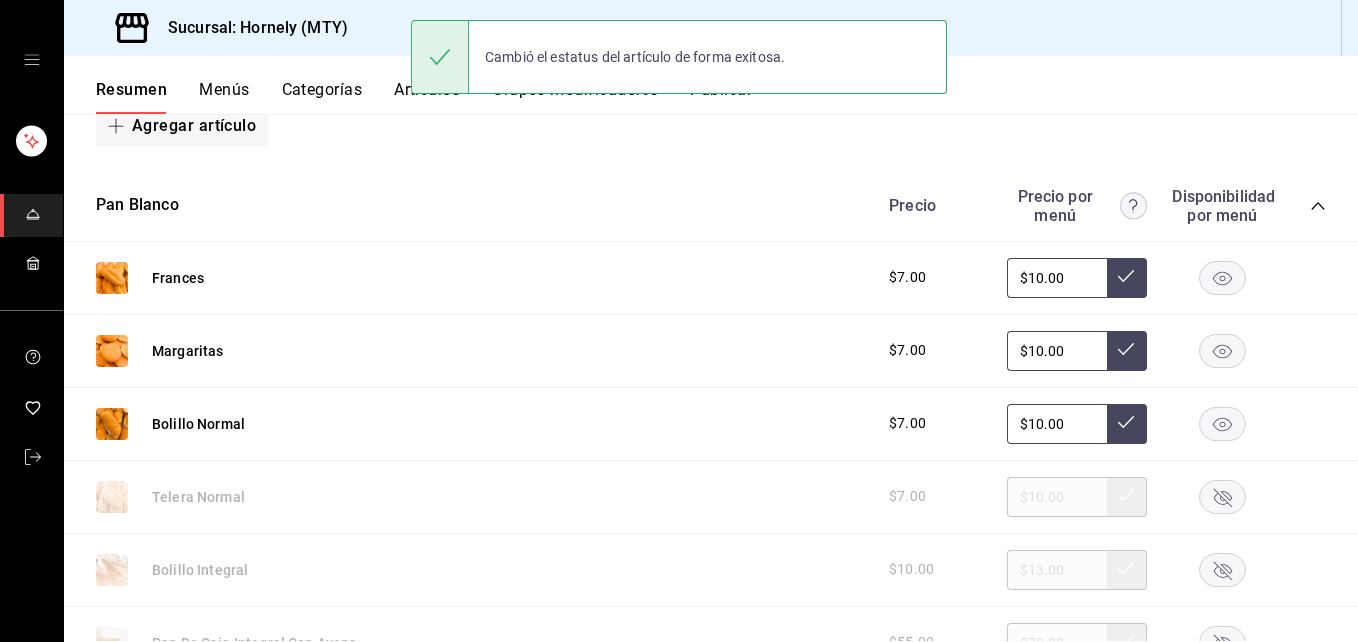 scroll, scrollTop: 6000, scrollLeft: 0, axis: vertical 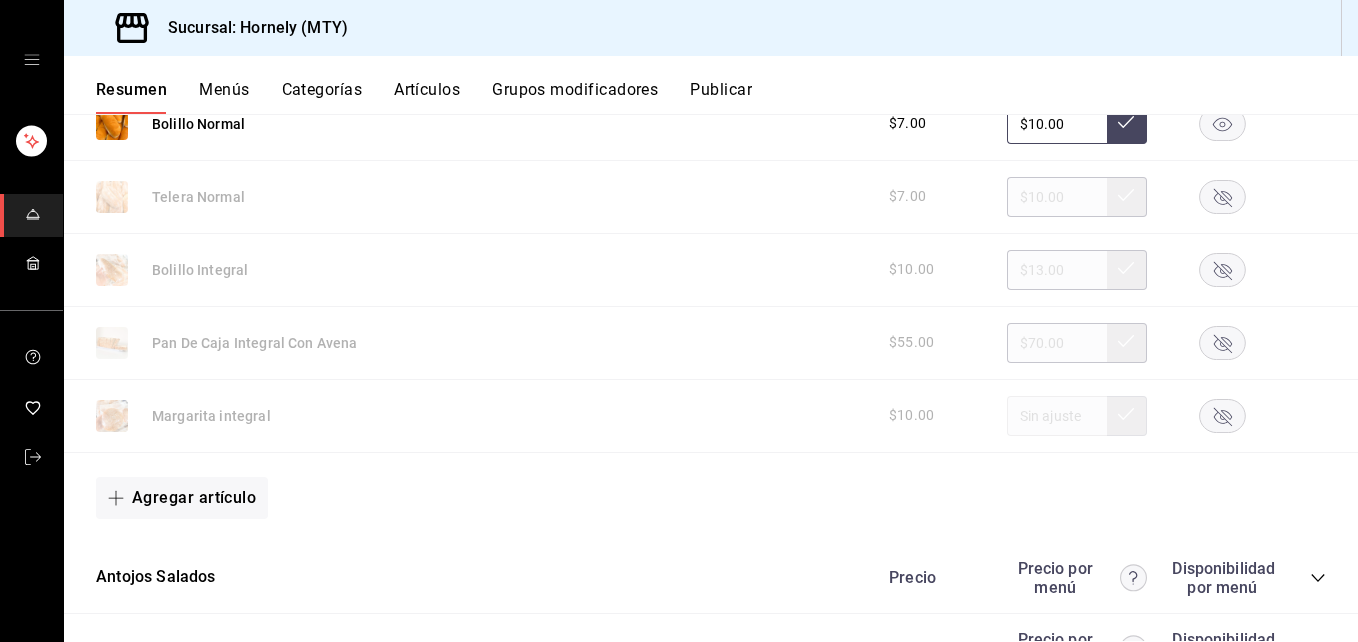 click 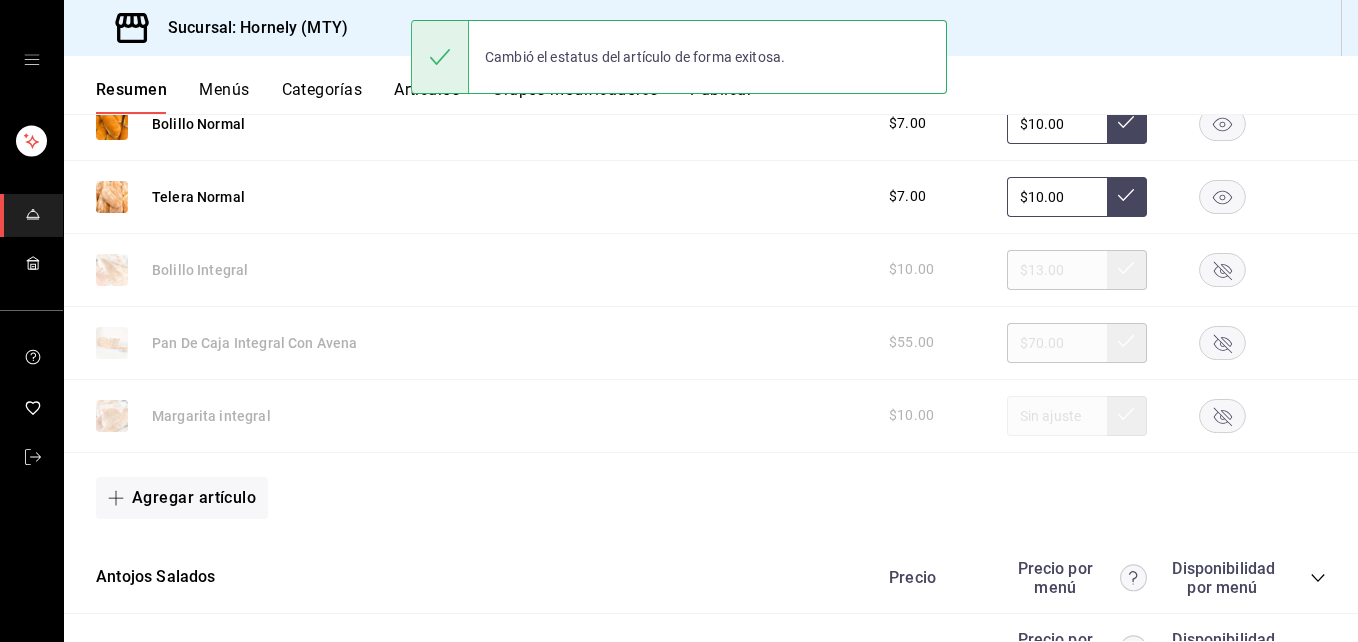 scroll, scrollTop: 6300, scrollLeft: 0, axis: vertical 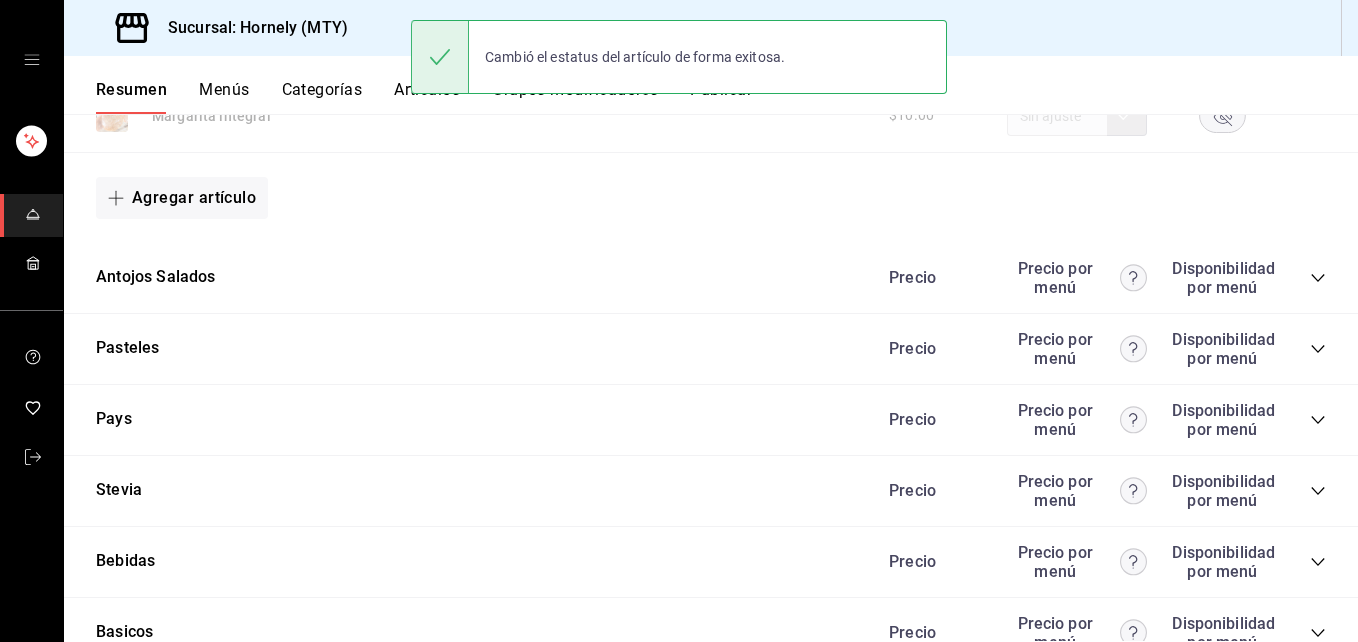 click 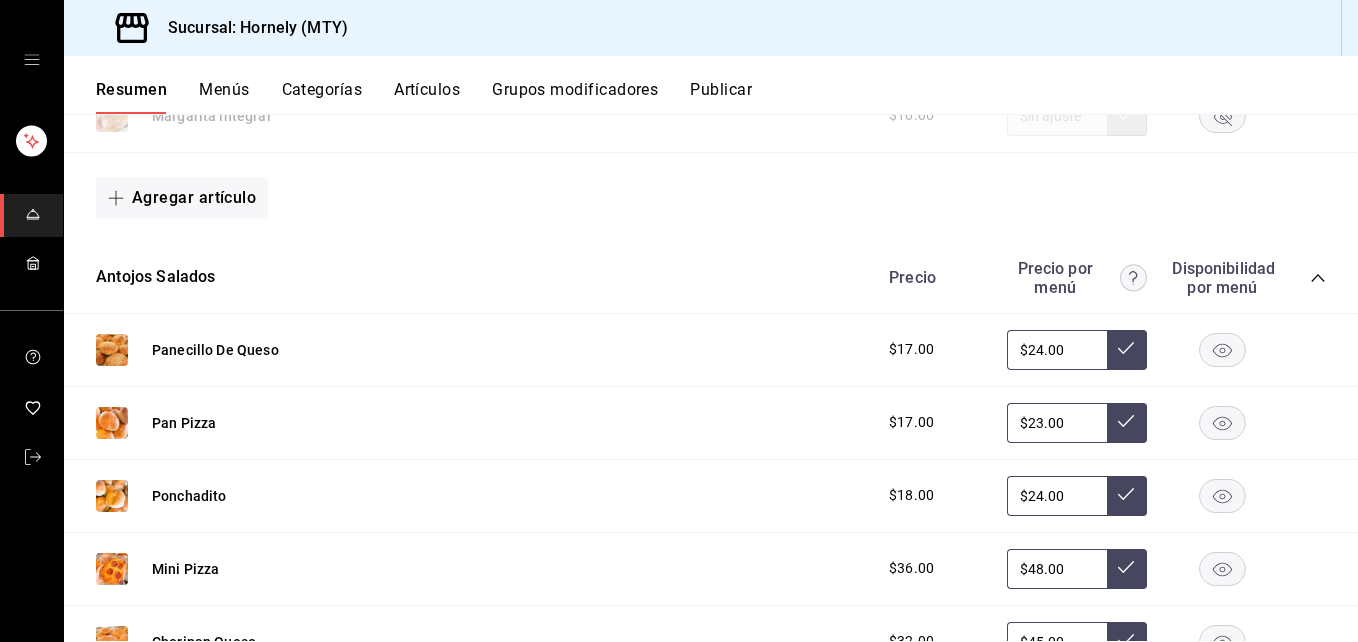 scroll, scrollTop: 6600, scrollLeft: 0, axis: vertical 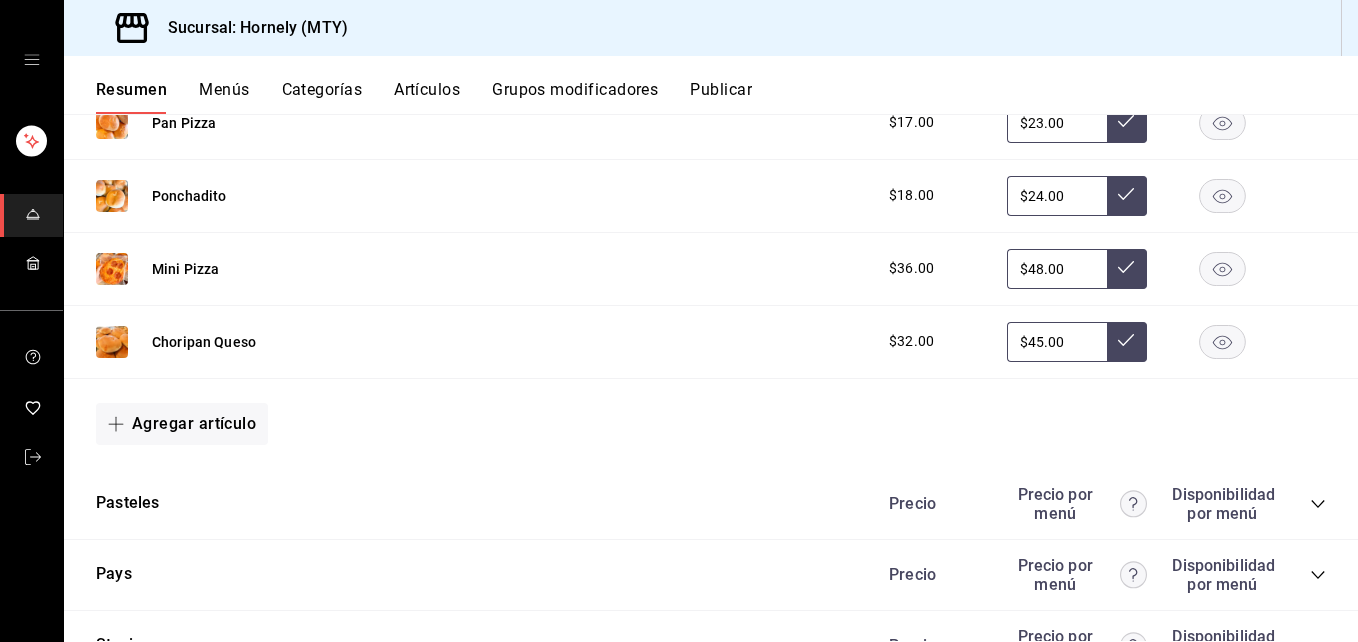 click 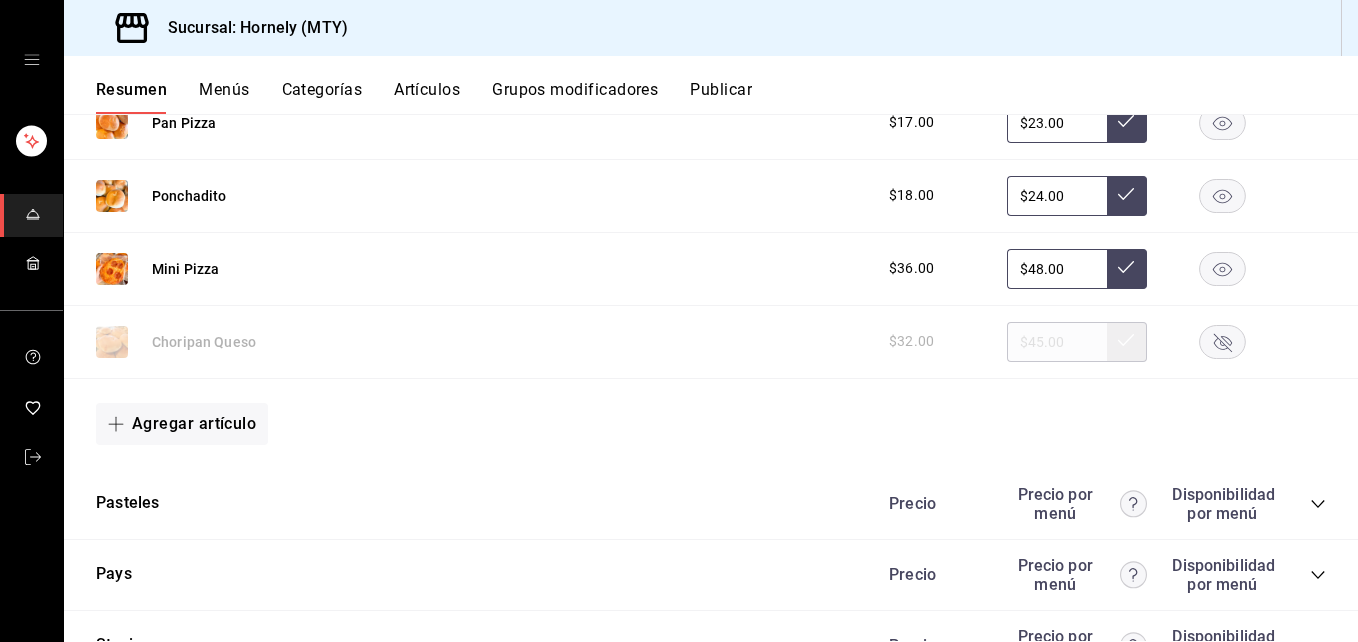 click 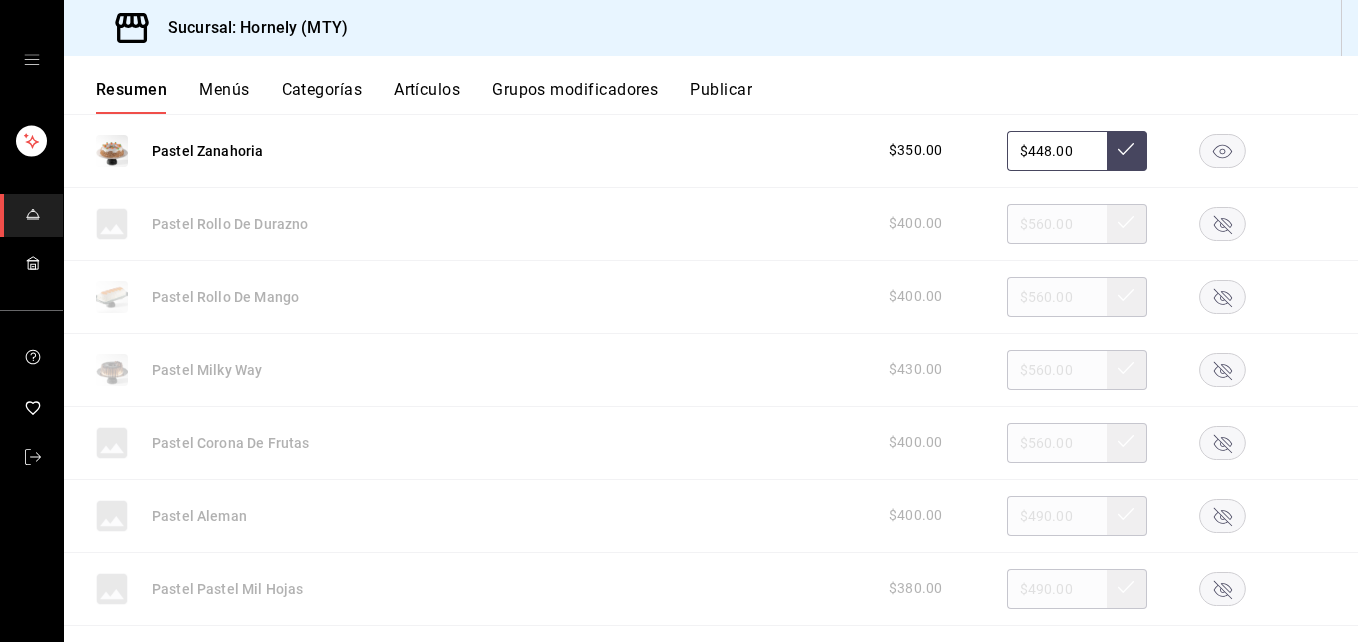 scroll, scrollTop: 7200, scrollLeft: 0, axis: vertical 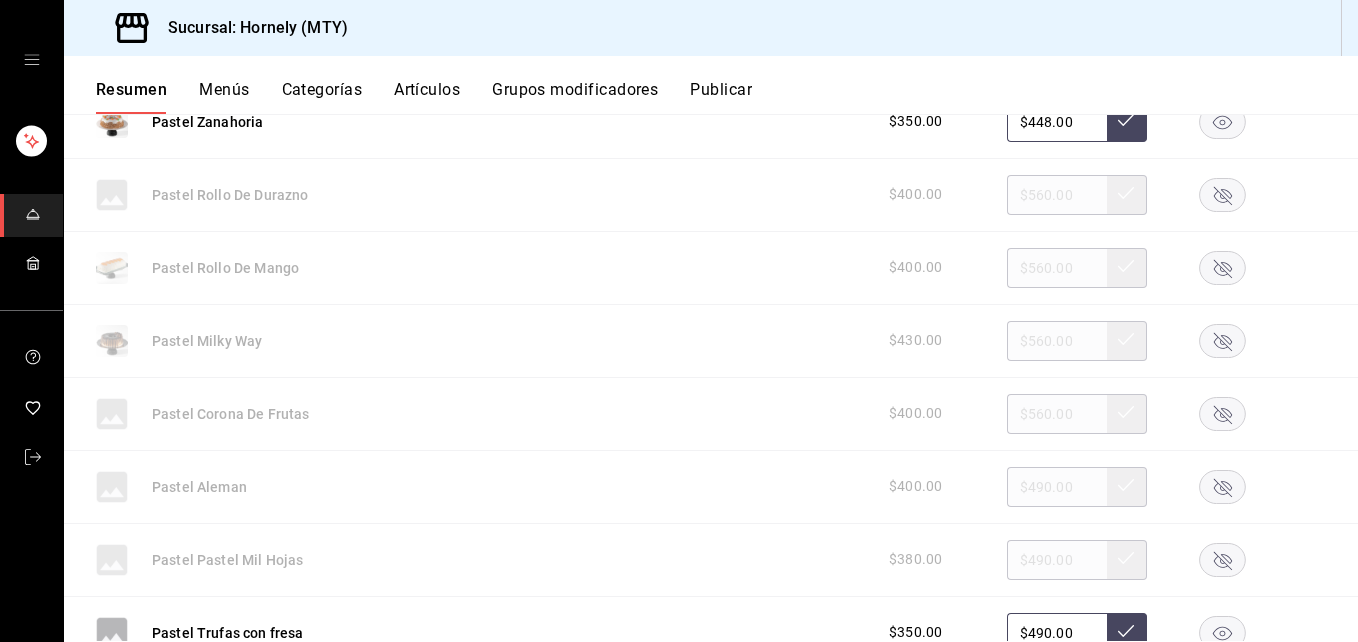 click on "Publicar" at bounding box center (721, 97) 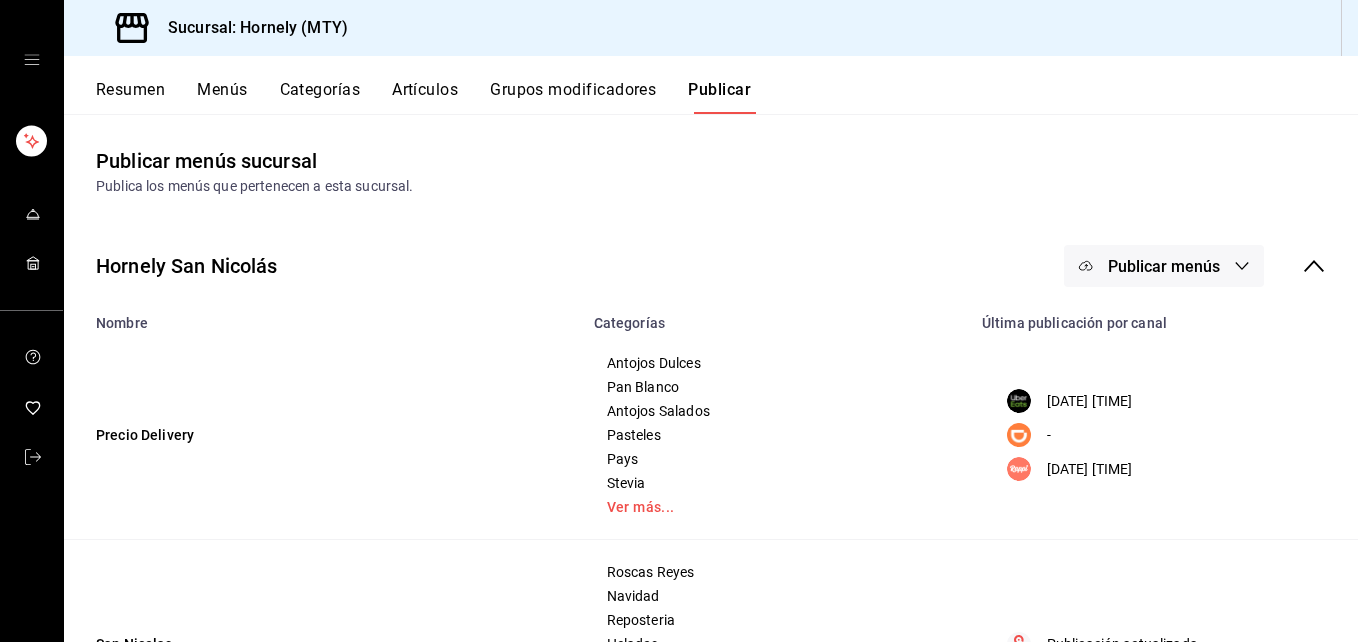 click on "Publicar menús" at bounding box center [1164, 266] 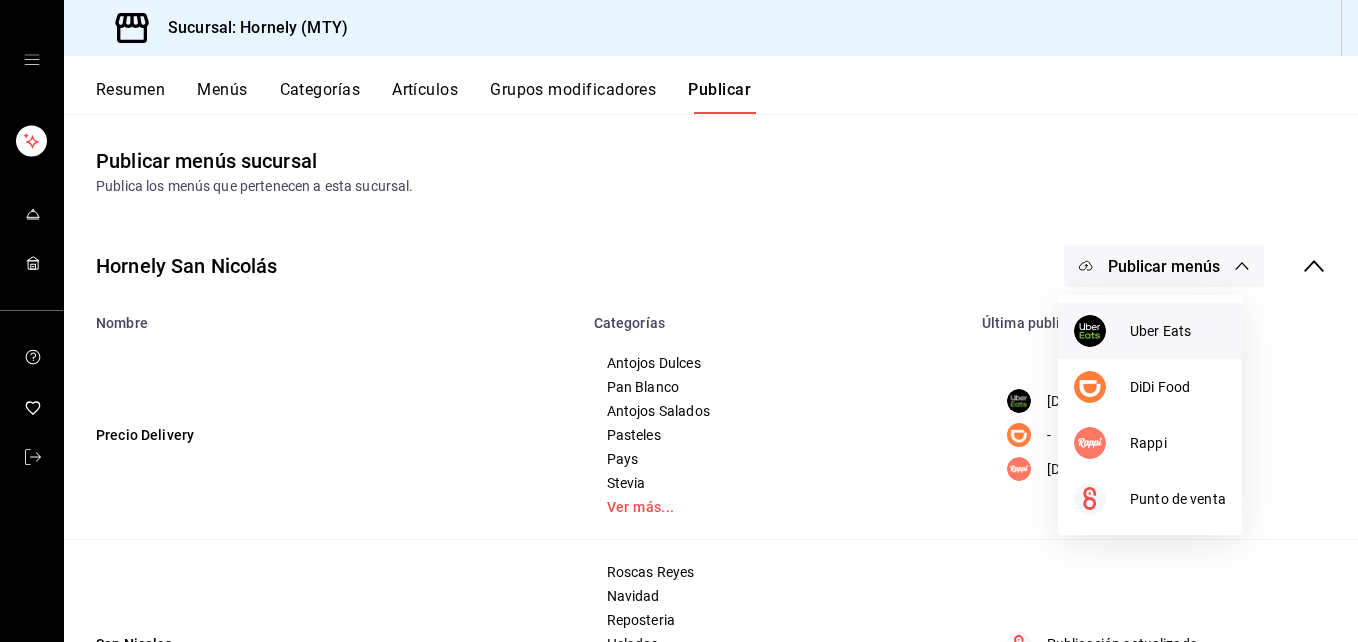 click on "Uber Eats" at bounding box center [1178, 331] 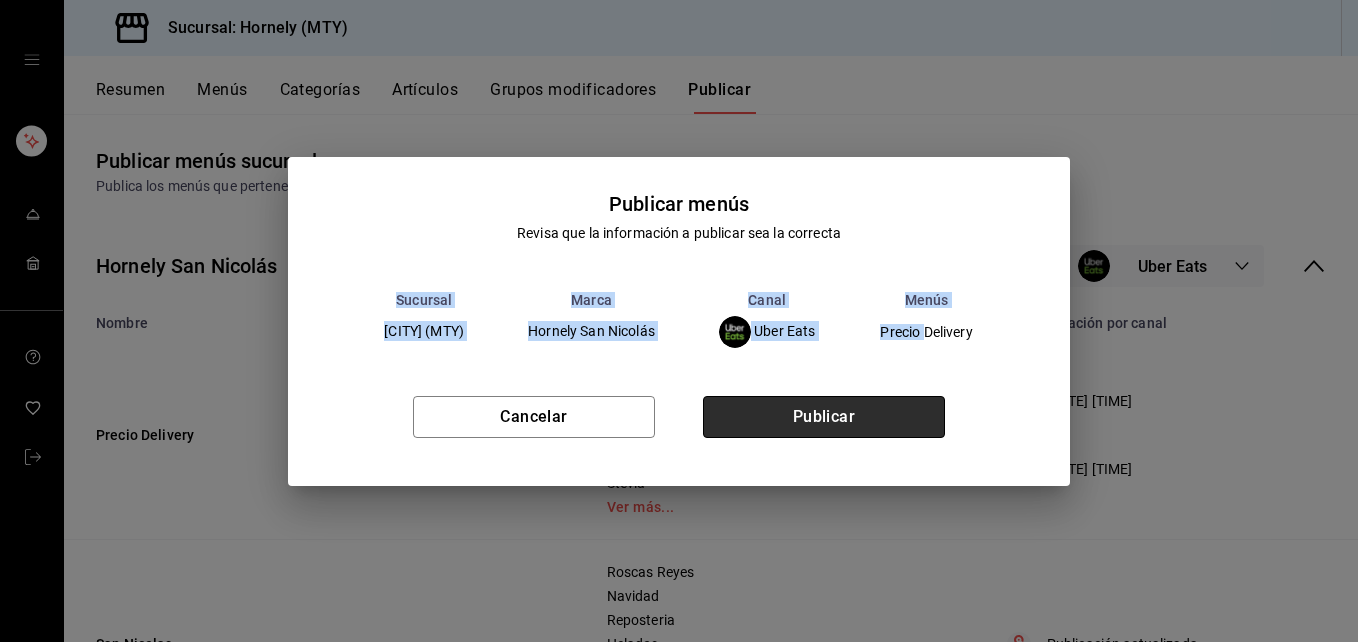 click on "Publicar" at bounding box center (824, 417) 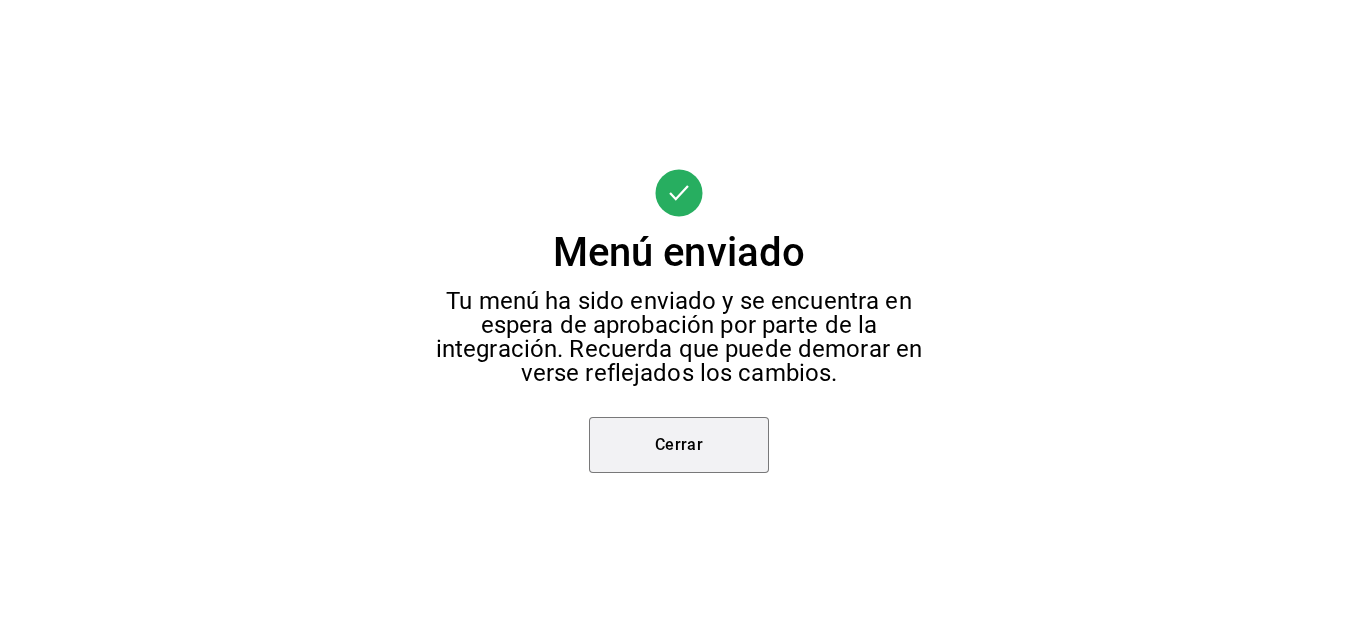 click on "Cerrar" at bounding box center (679, 445) 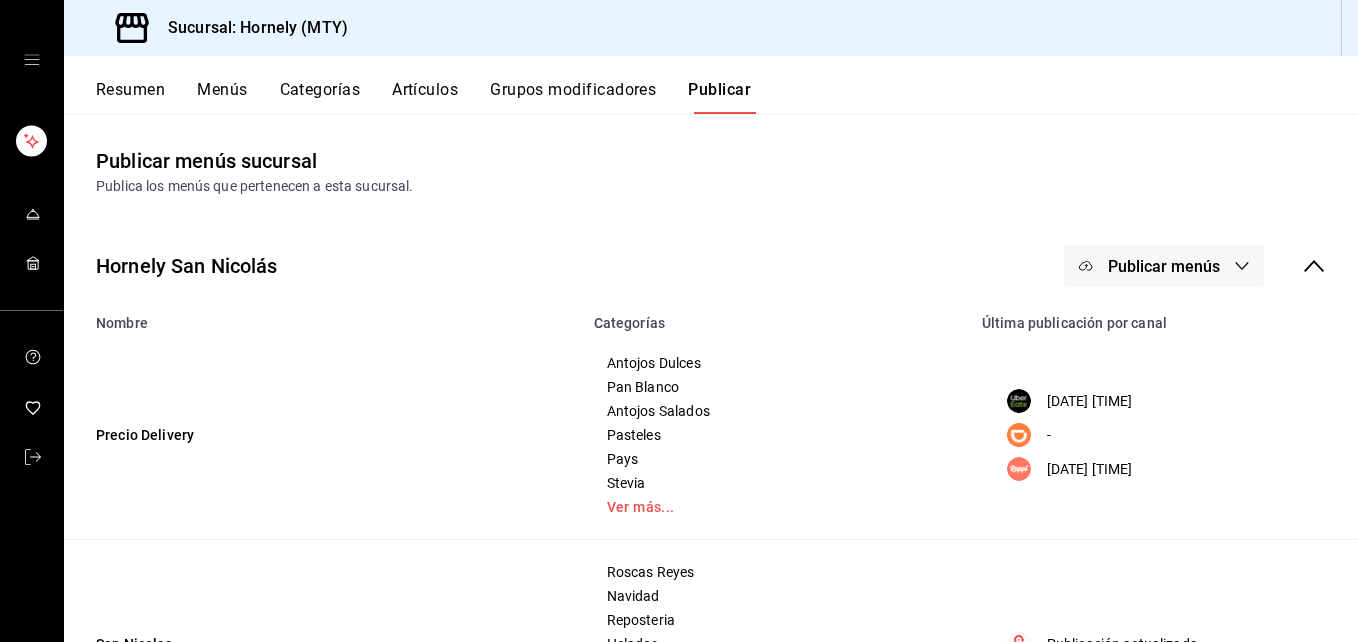 click on "Publicar menús" at bounding box center [1164, 266] 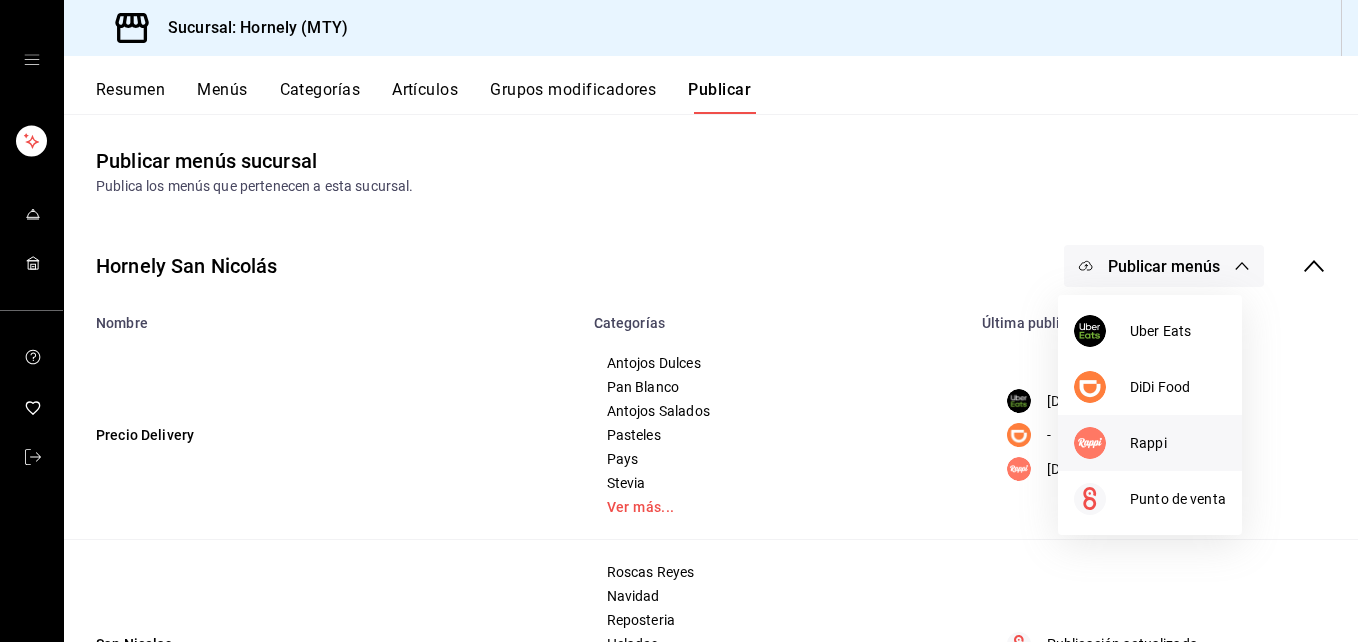 click at bounding box center [1090, 443] 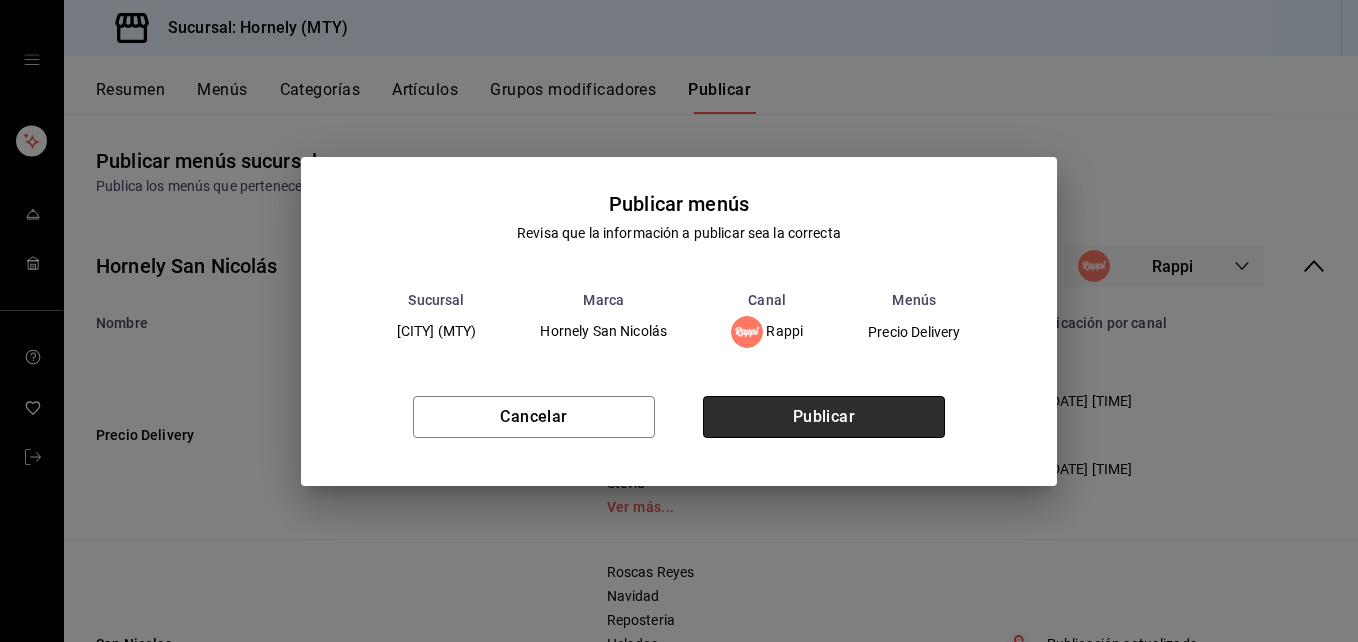 click on "Publicar" at bounding box center [824, 417] 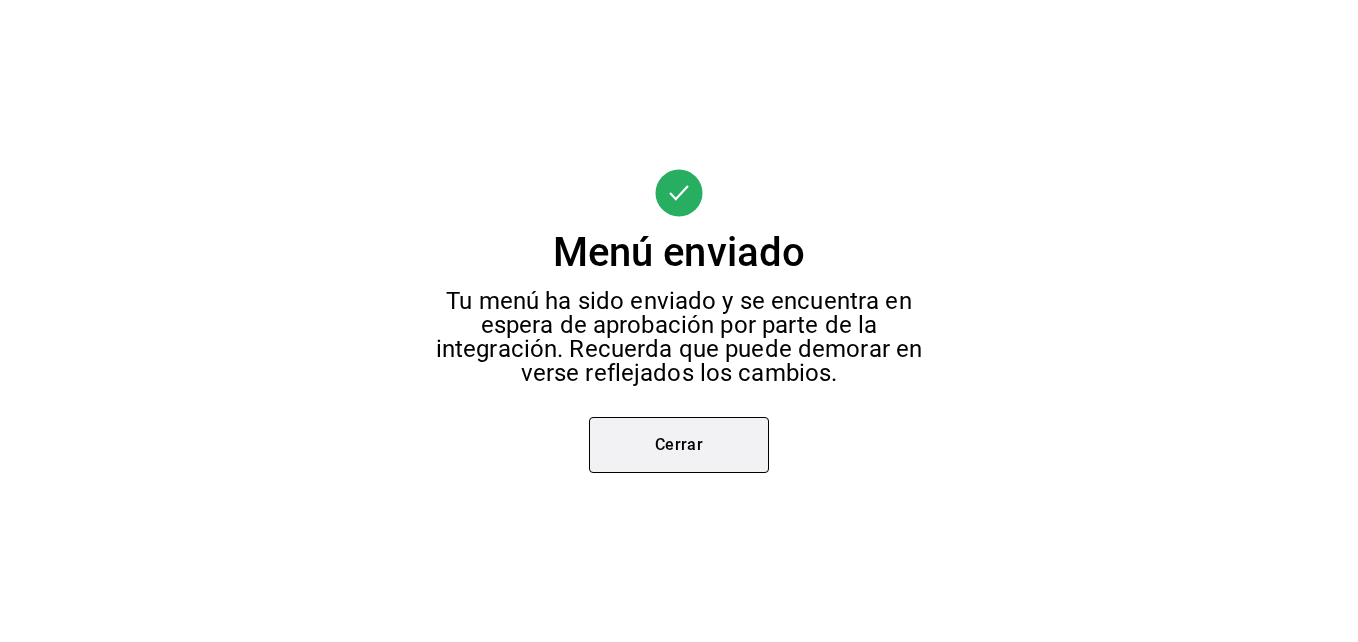 click on "Cerrar" at bounding box center [679, 445] 